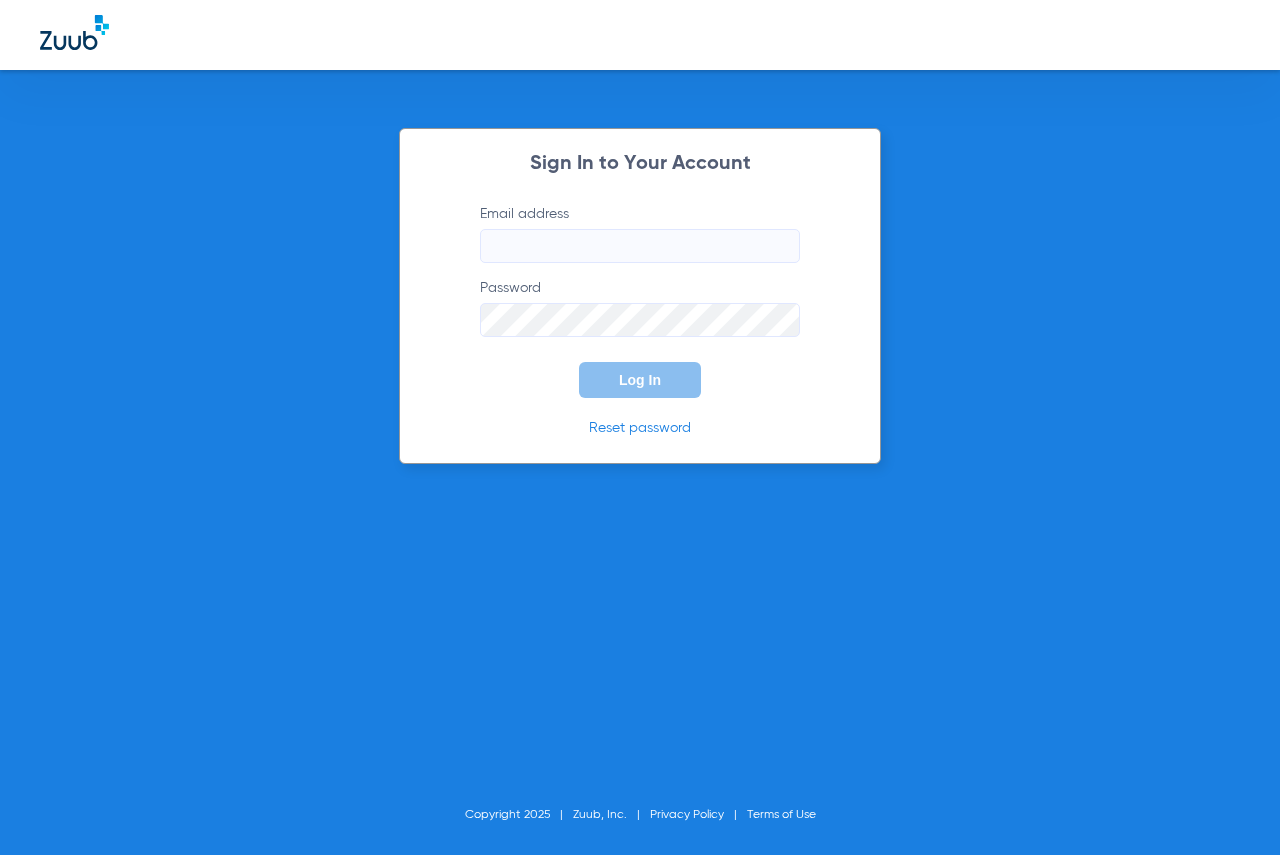 scroll, scrollTop: 0, scrollLeft: 0, axis: both 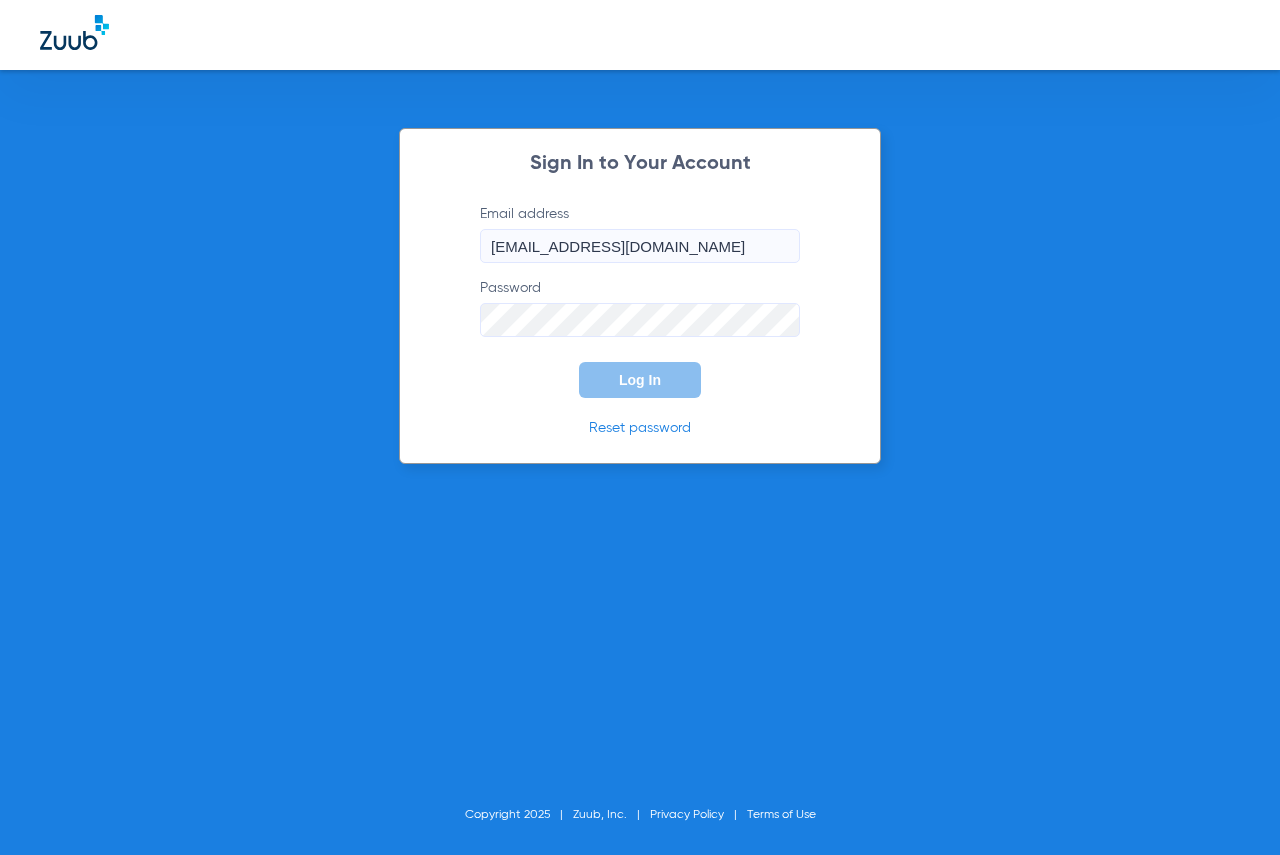 click on "Log In" 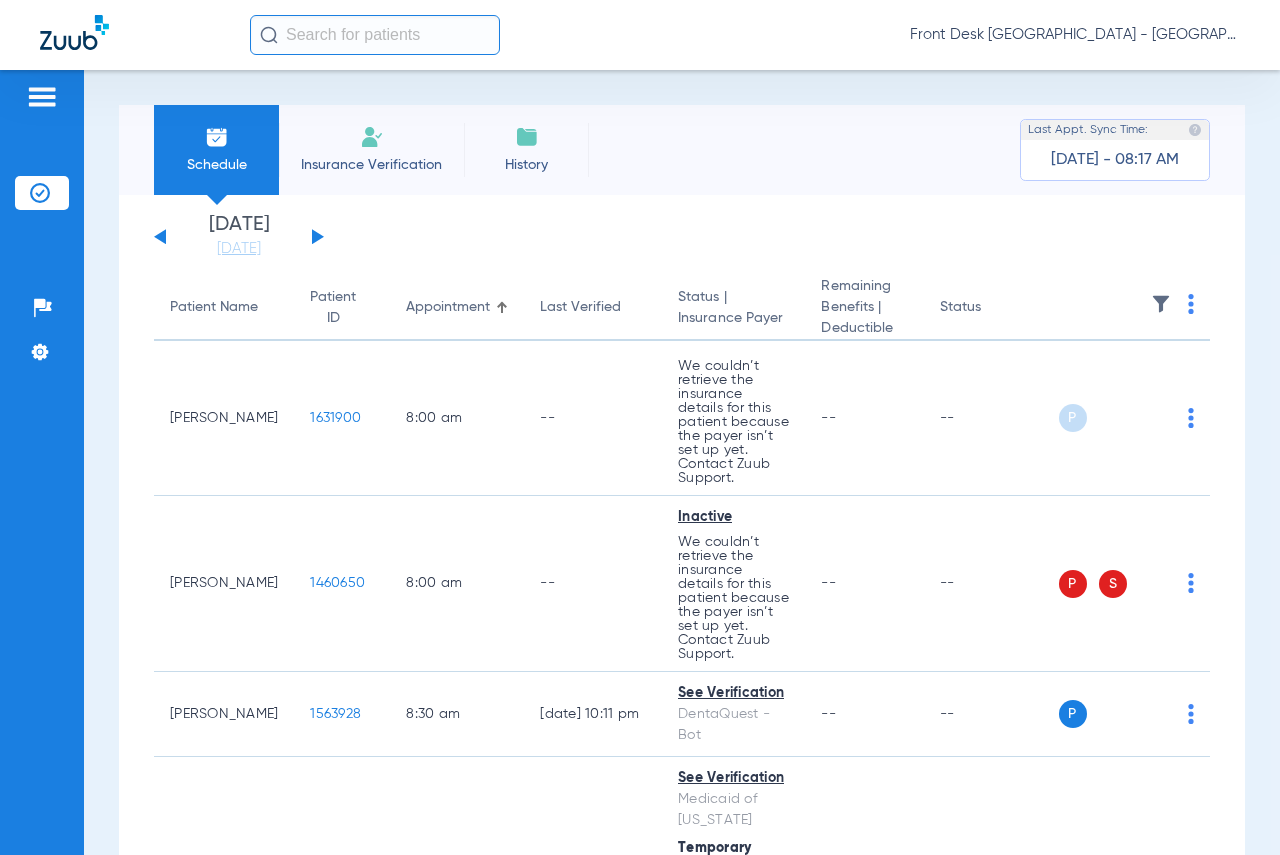 click on "[DATE]   [DATE]   [DATE]   [DATE]   [DATE]   [DATE]   [DATE]   [DATE]   [DATE]   [DATE]   [DATE]   [DATE]   [DATE]   [DATE]   [DATE]   [DATE]   [DATE]   [DATE]   [DATE]   [DATE]   [DATE]   [DATE]   [DATE]   [DATE]   [DATE]   [DATE]   [DATE]   [DATE]   [DATE]   [DATE]   [DATE]   [DATE]   [DATE]   [DATE]   [DATE]   [DATE]   [DATE]   [DATE]   [DATE]   [DATE]   [DATE]   [DATE]   [DATE]   [DATE]" 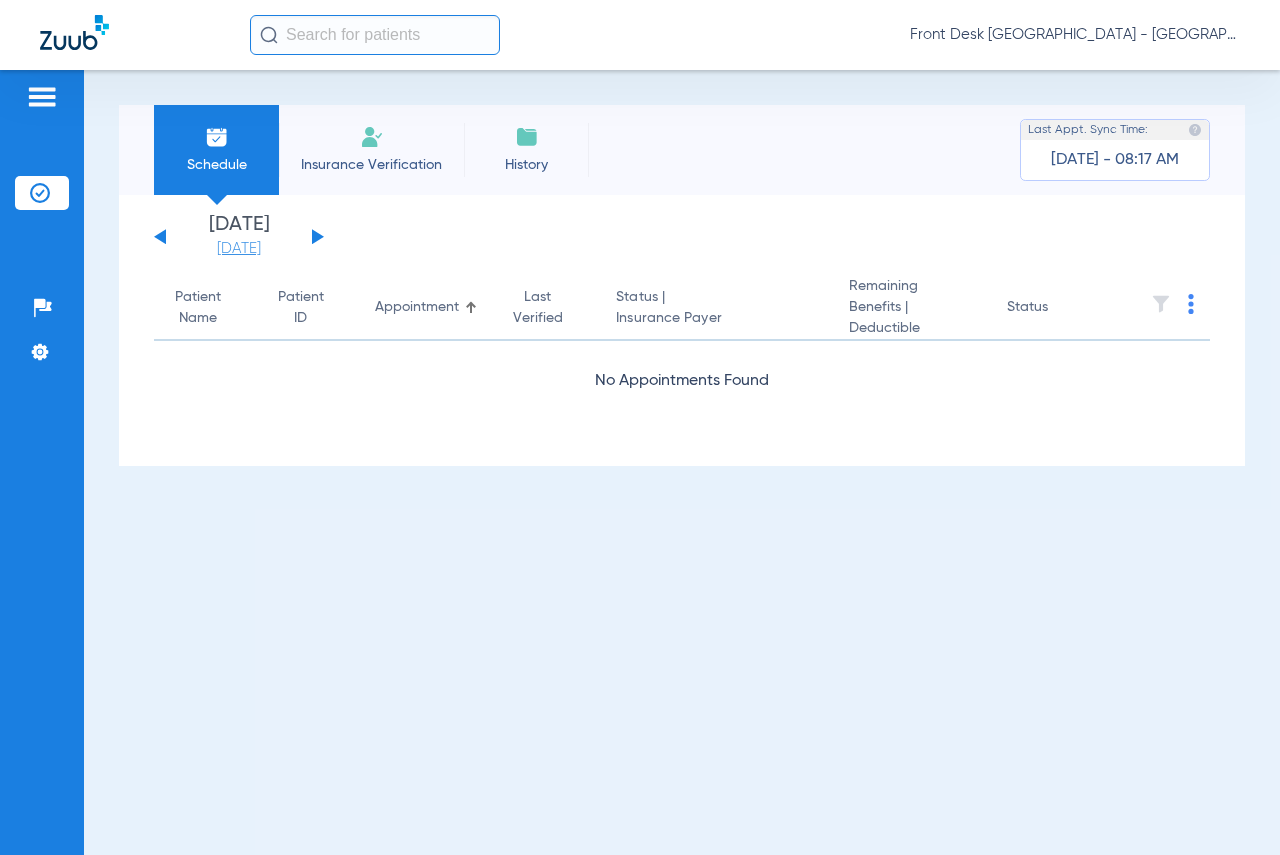 click on "[DATE]" 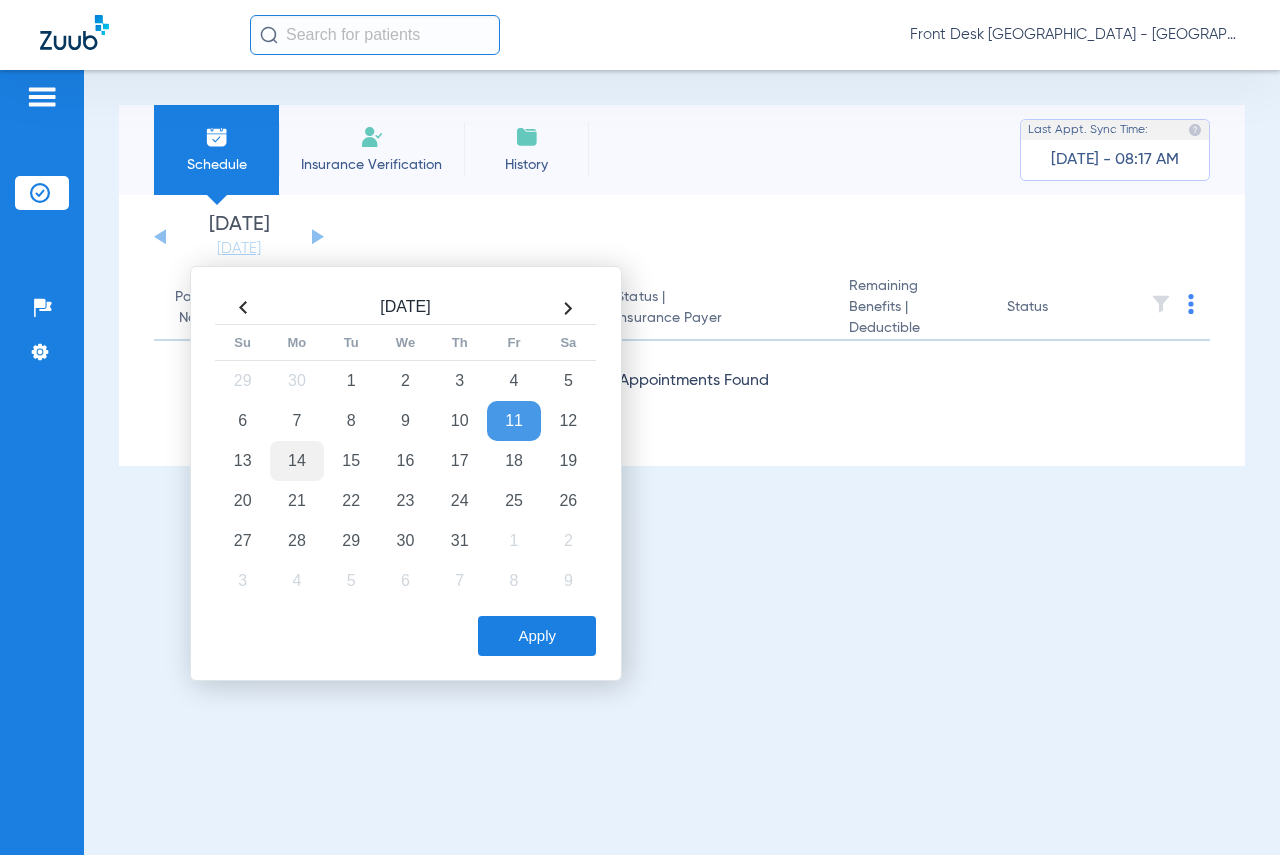 drag, startPoint x: 287, startPoint y: 460, endPoint x: 295, endPoint y: 453, distance: 10.630146 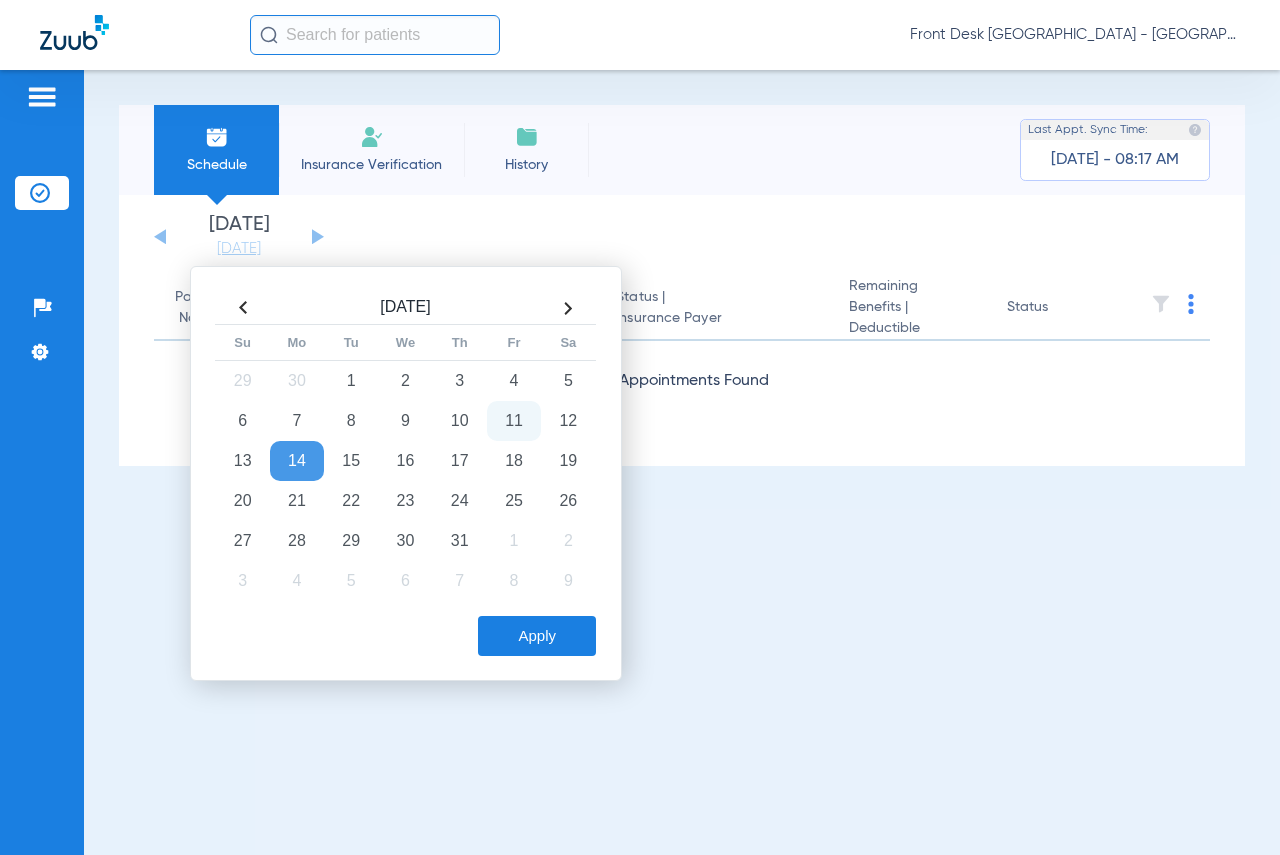 click on "Apply" 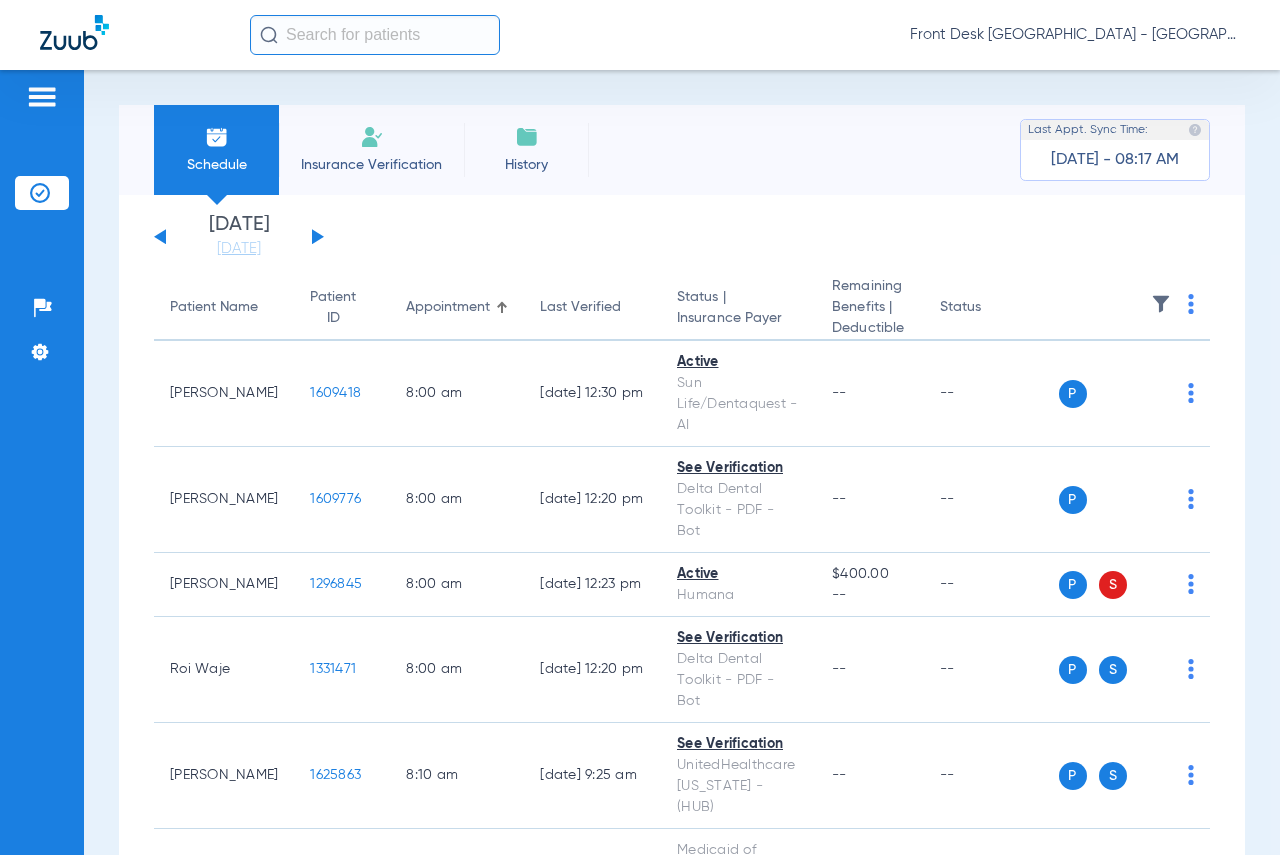 click 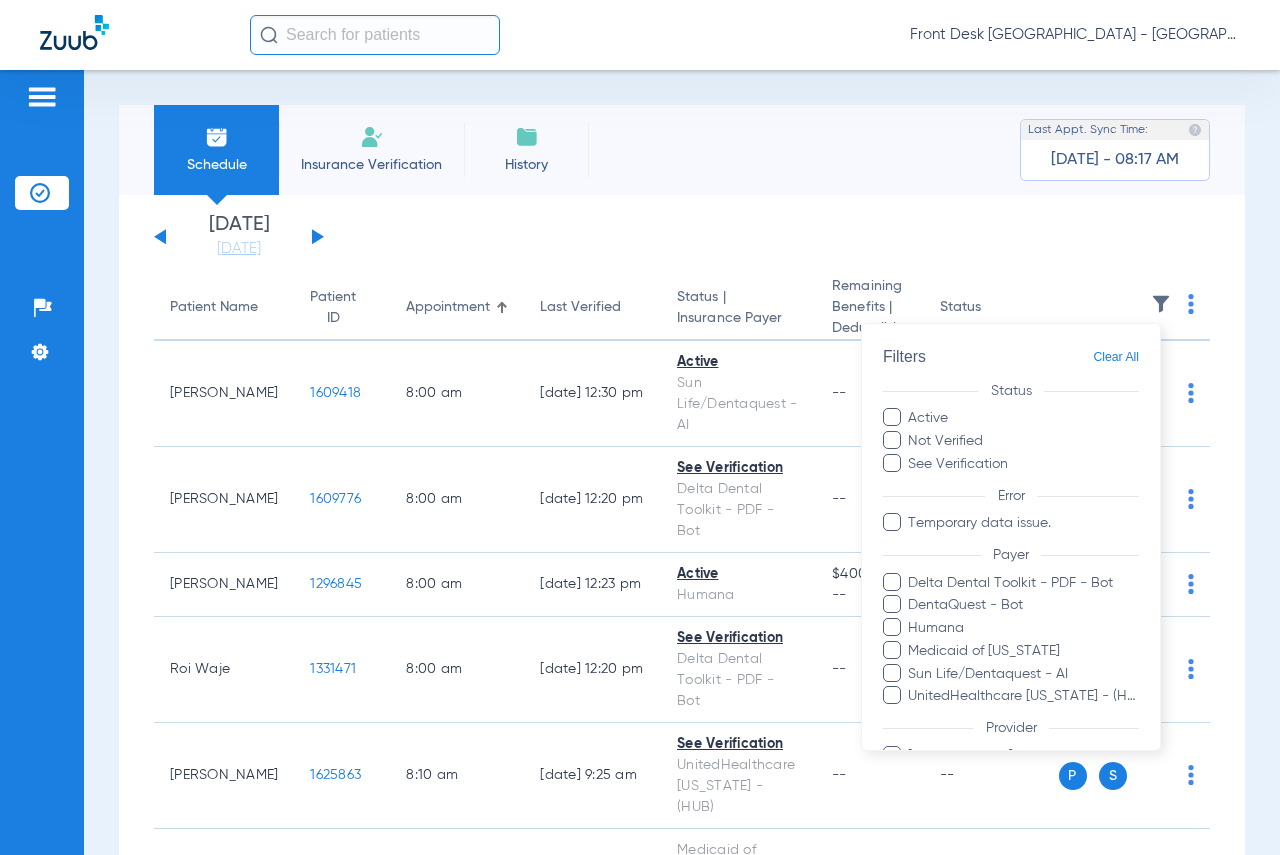 click at bounding box center [640, 427] 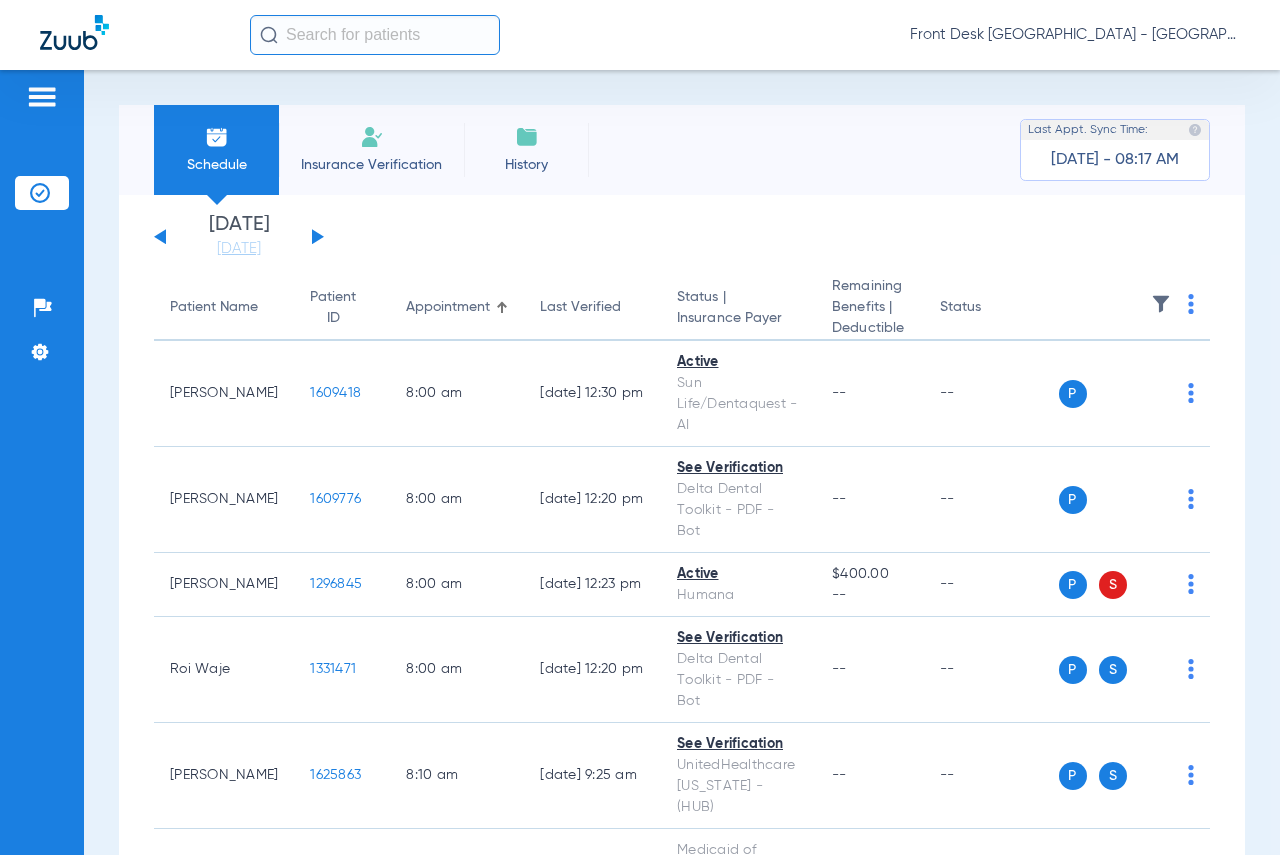 click 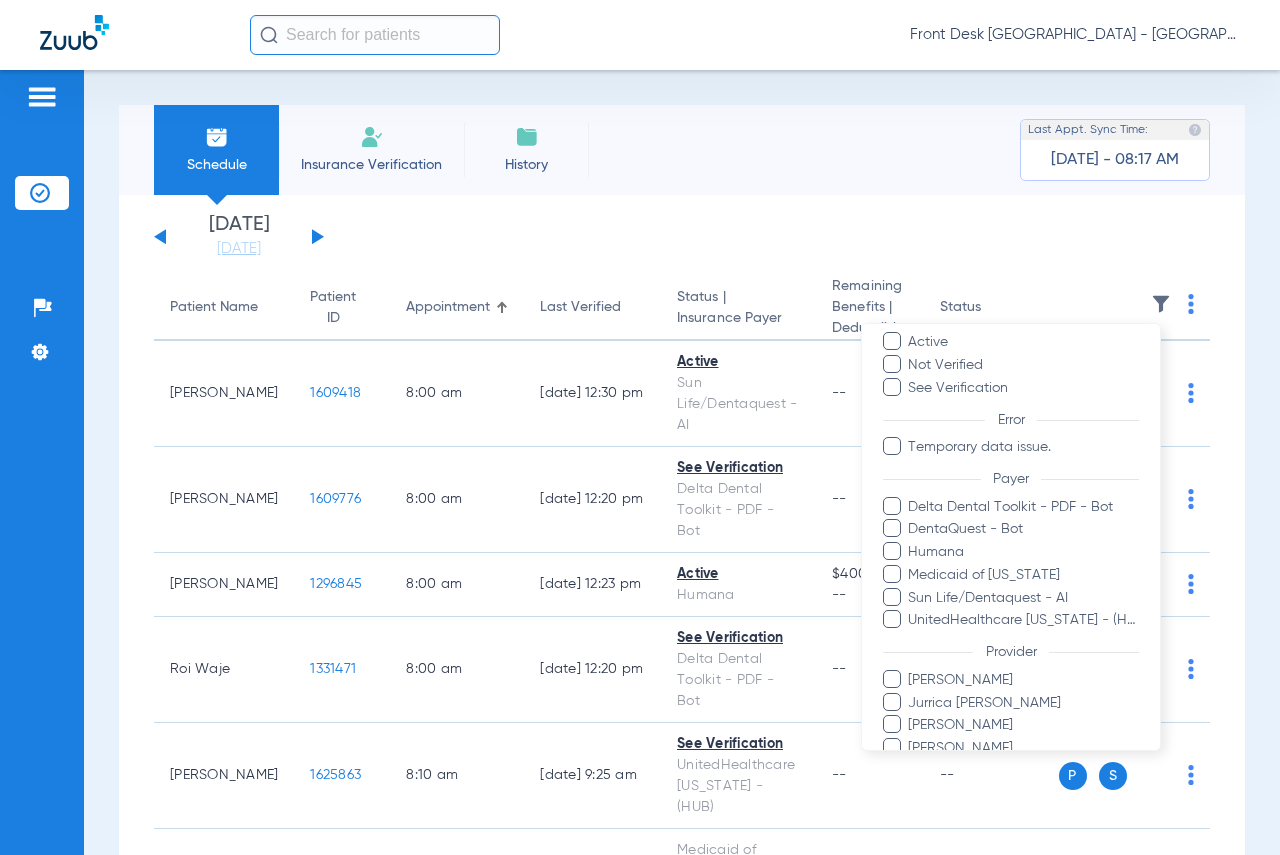 scroll, scrollTop: 166, scrollLeft: 0, axis: vertical 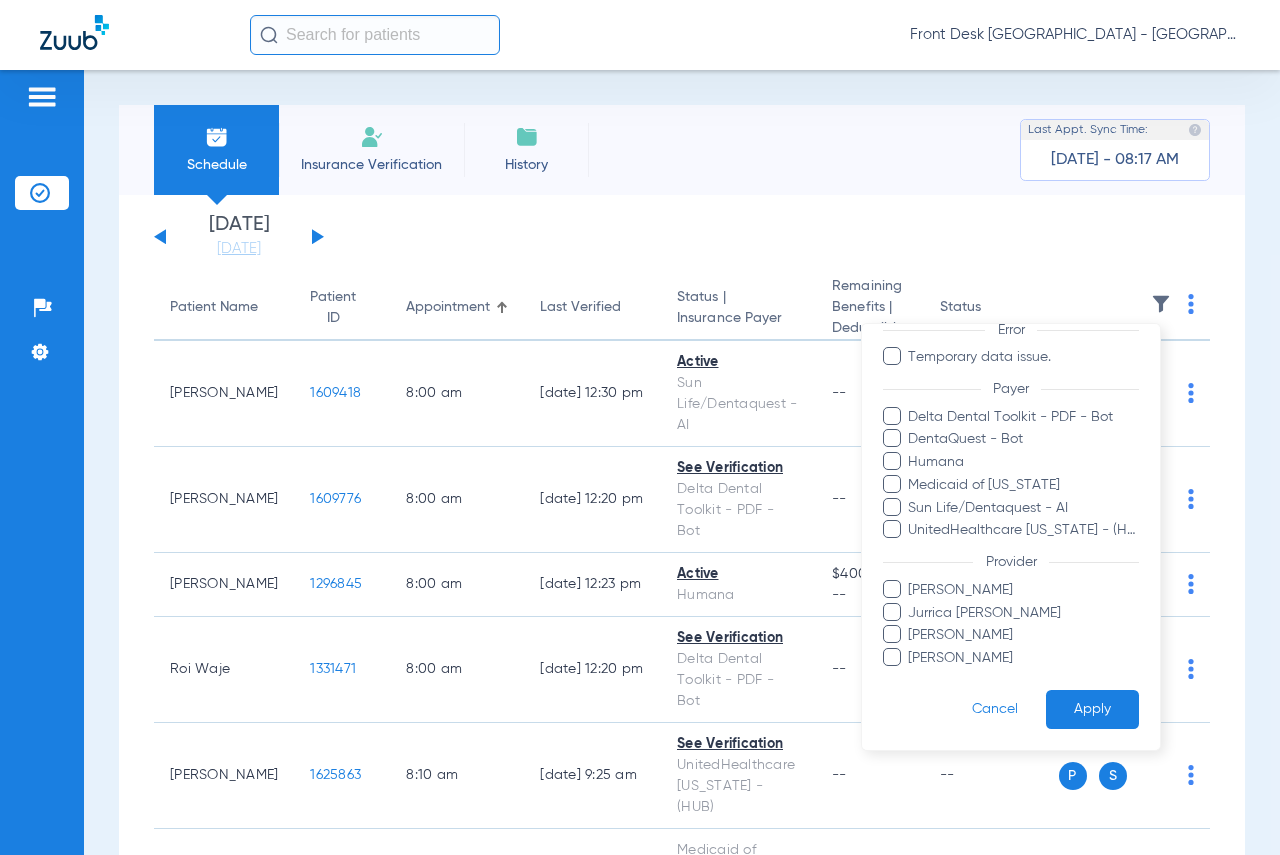 click on "[PERSON_NAME]" at bounding box center (1023, 658) 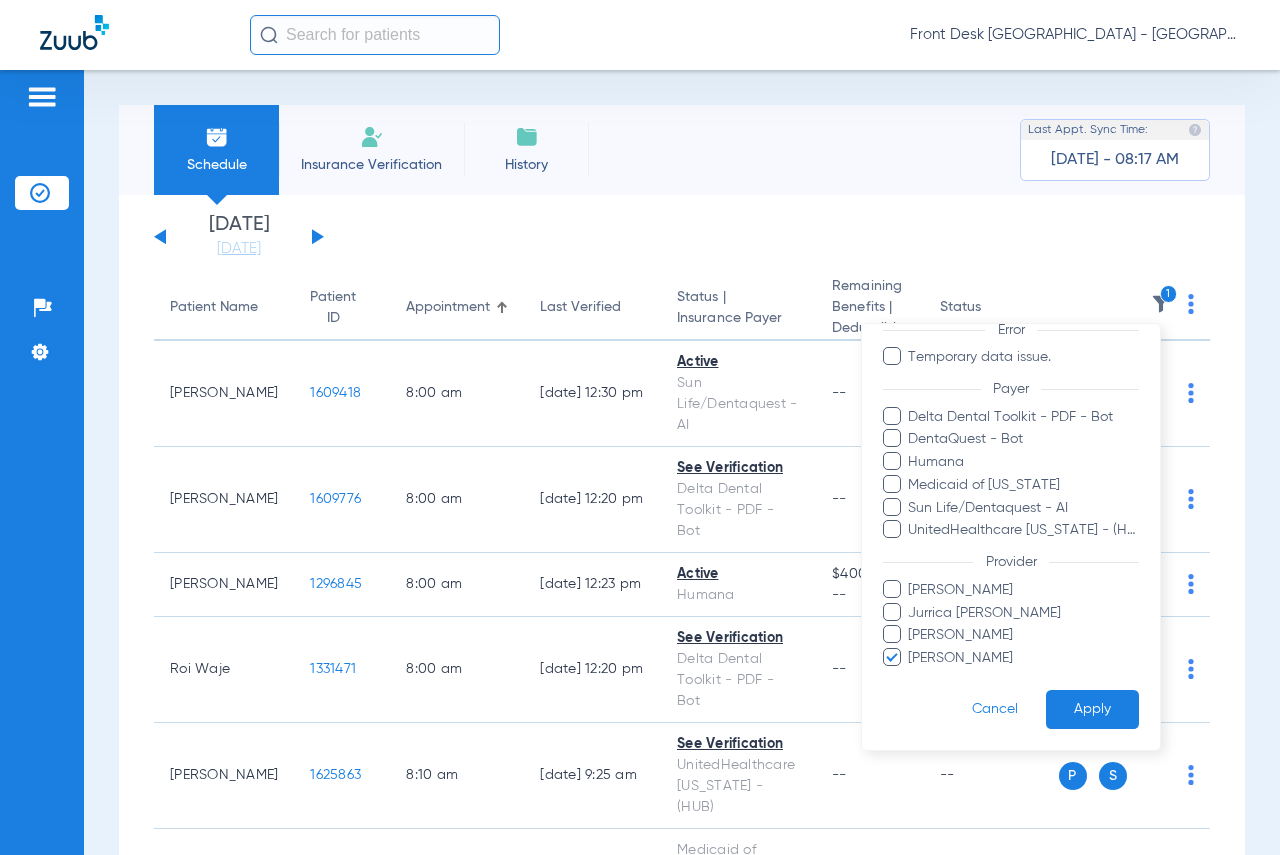 click on "Apply" at bounding box center [1092, 709] 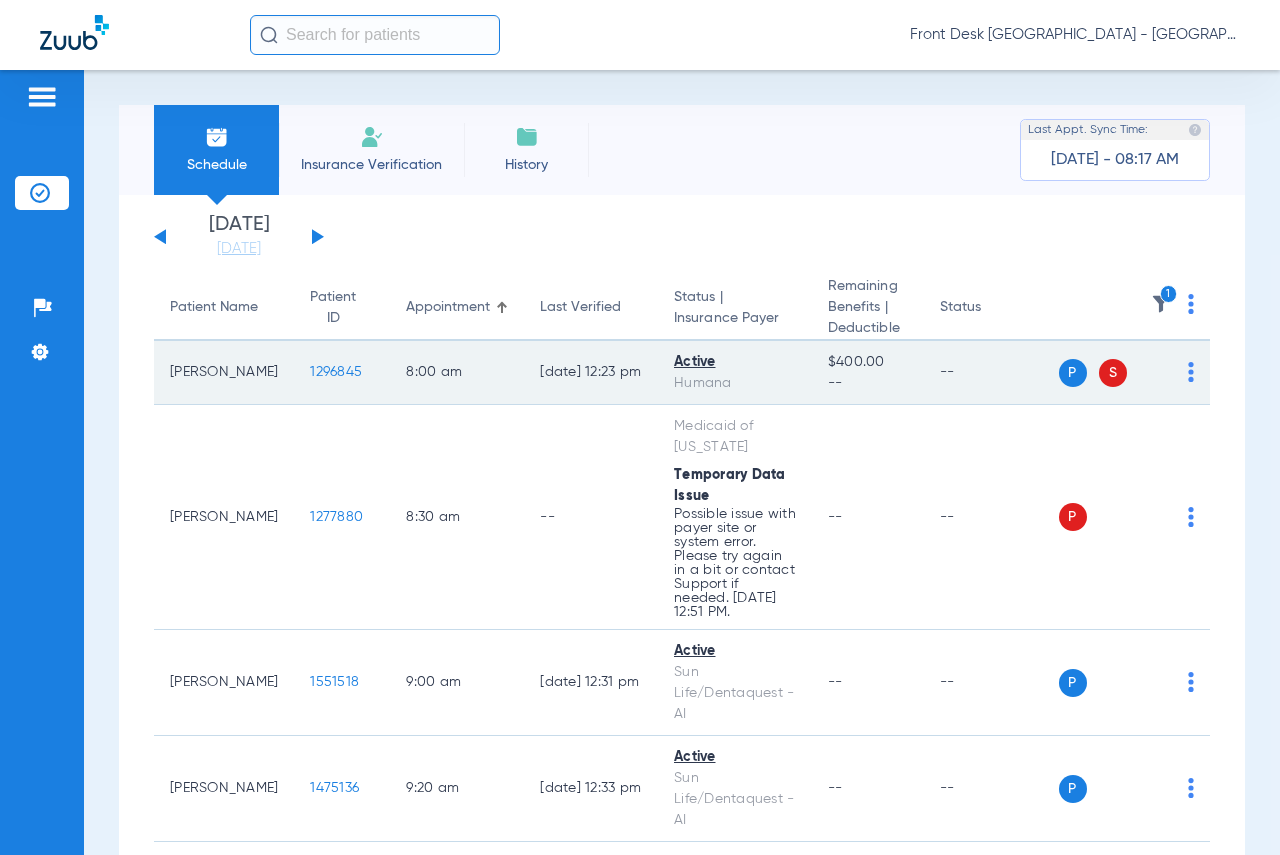 click on "1296845" 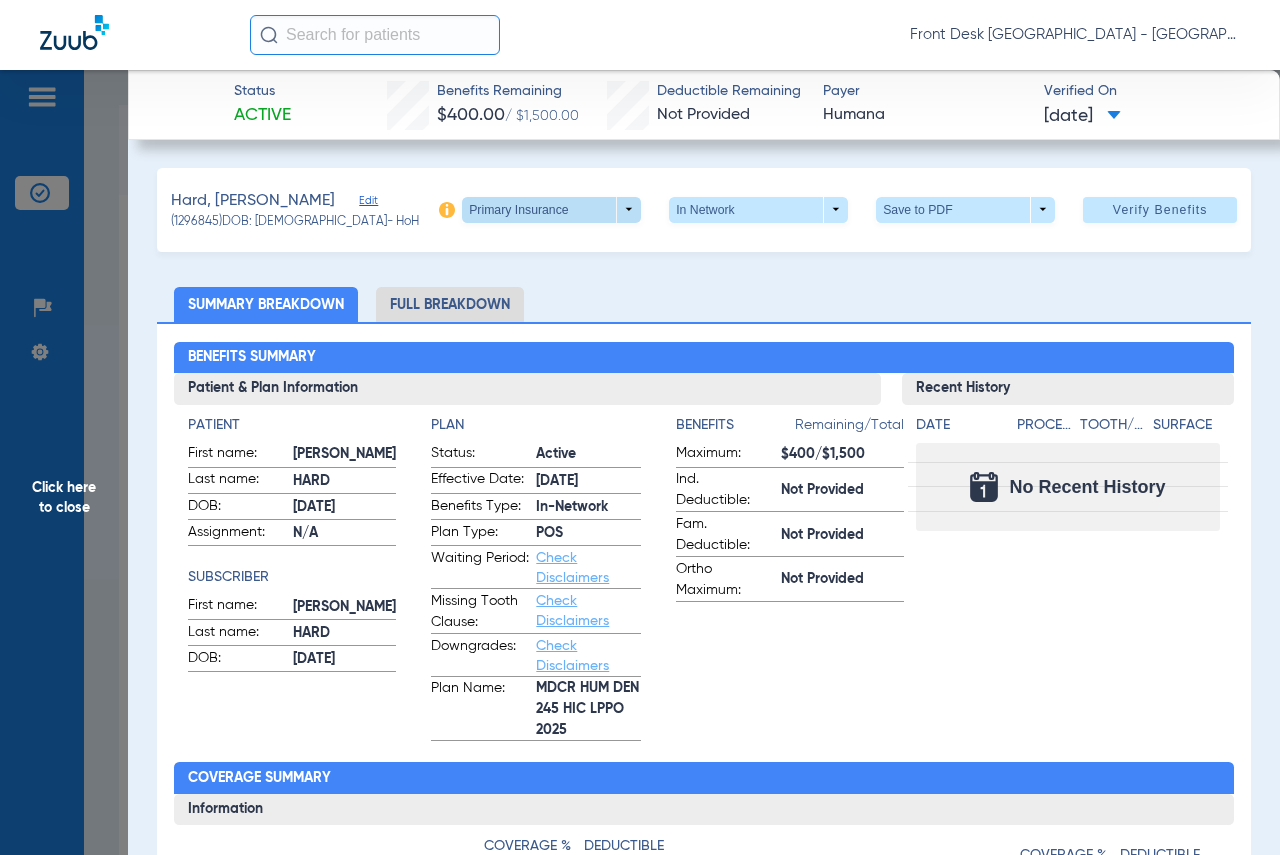 drag, startPoint x: 518, startPoint y: 239, endPoint x: 526, endPoint y: 224, distance: 17 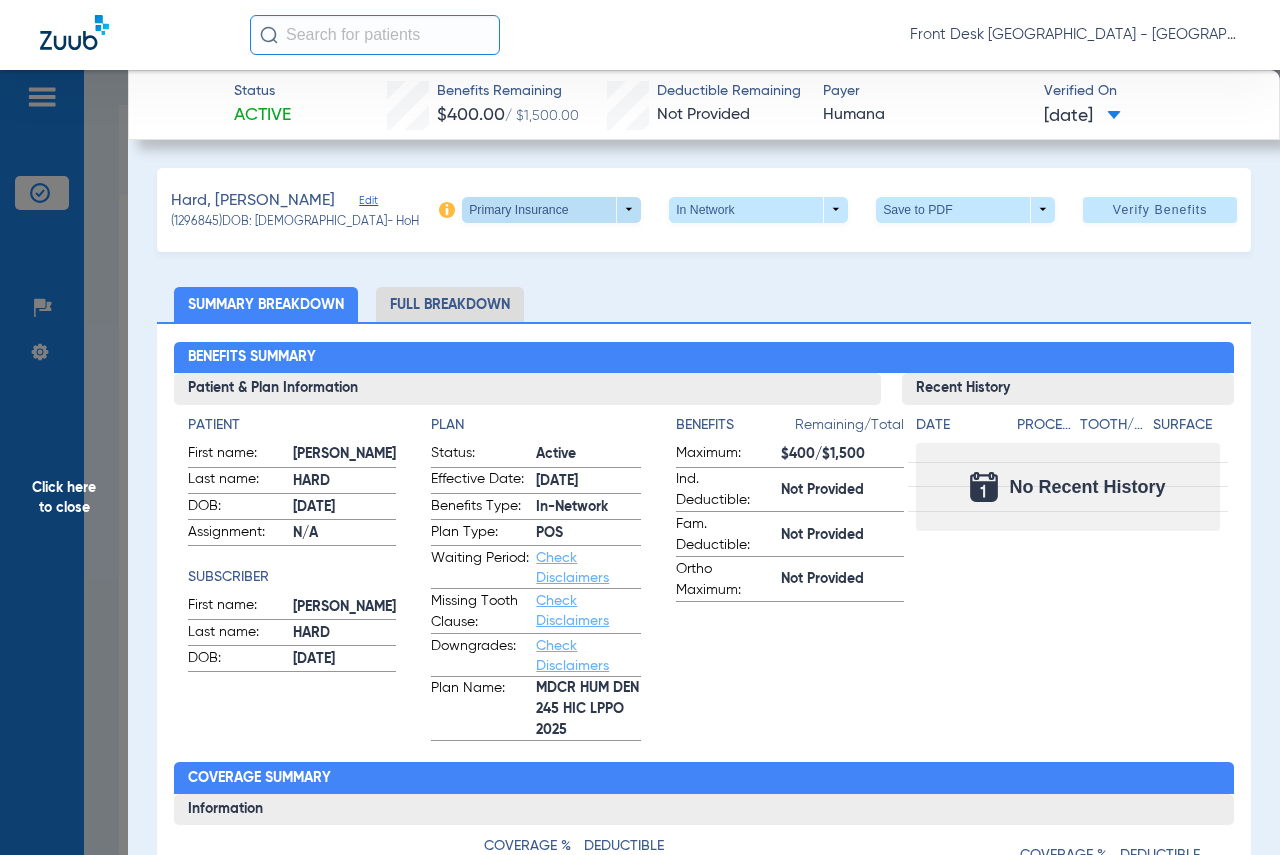 click on "Hard, [PERSON_NAME]   (1296845)   DOB: [DEMOGRAPHIC_DATA]   - HoH   Primary Insurance  arrow_drop_down  In Network  arrow_drop_down  Save to PDF  arrow_drop_down  Verify Benefits" 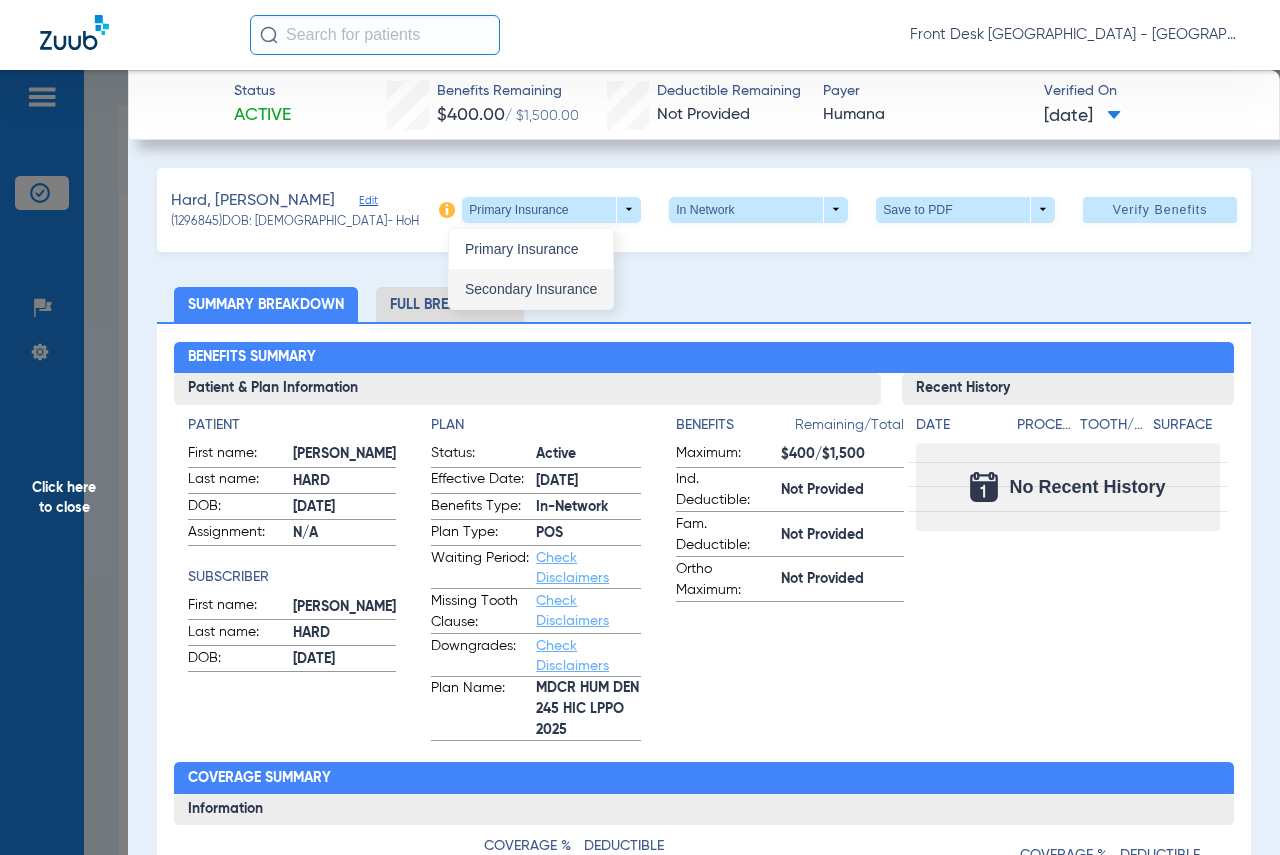 click on "Secondary Insurance" at bounding box center (531, 289) 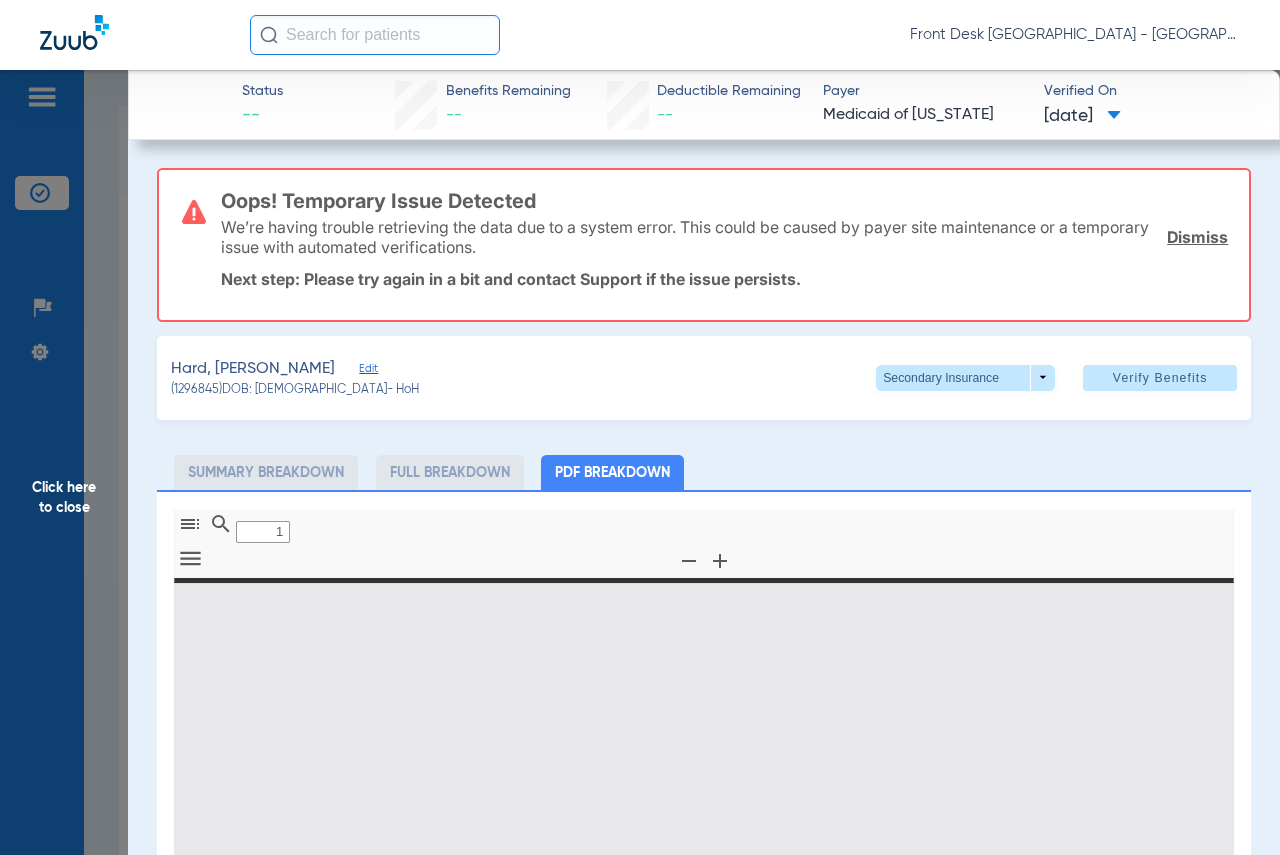 type on "0" 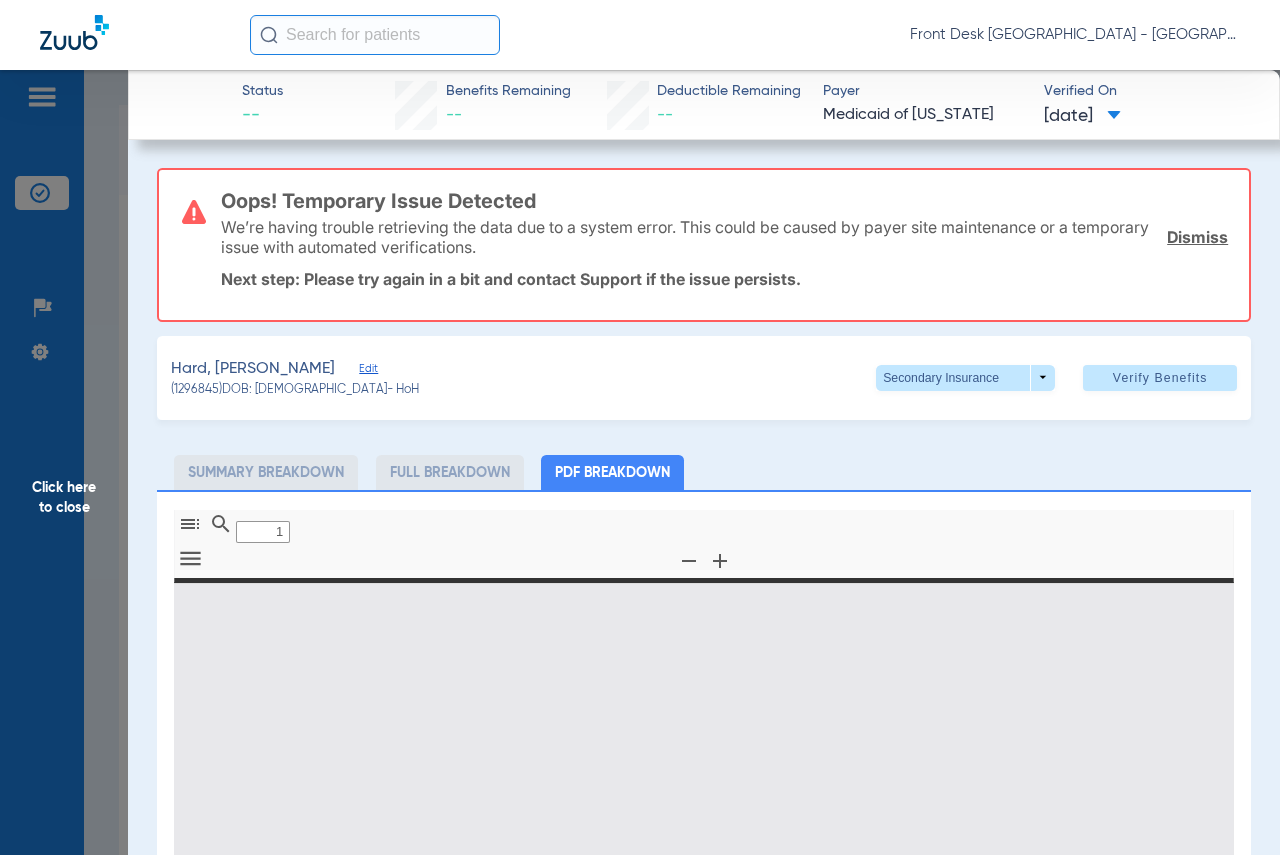 select on "page-width" 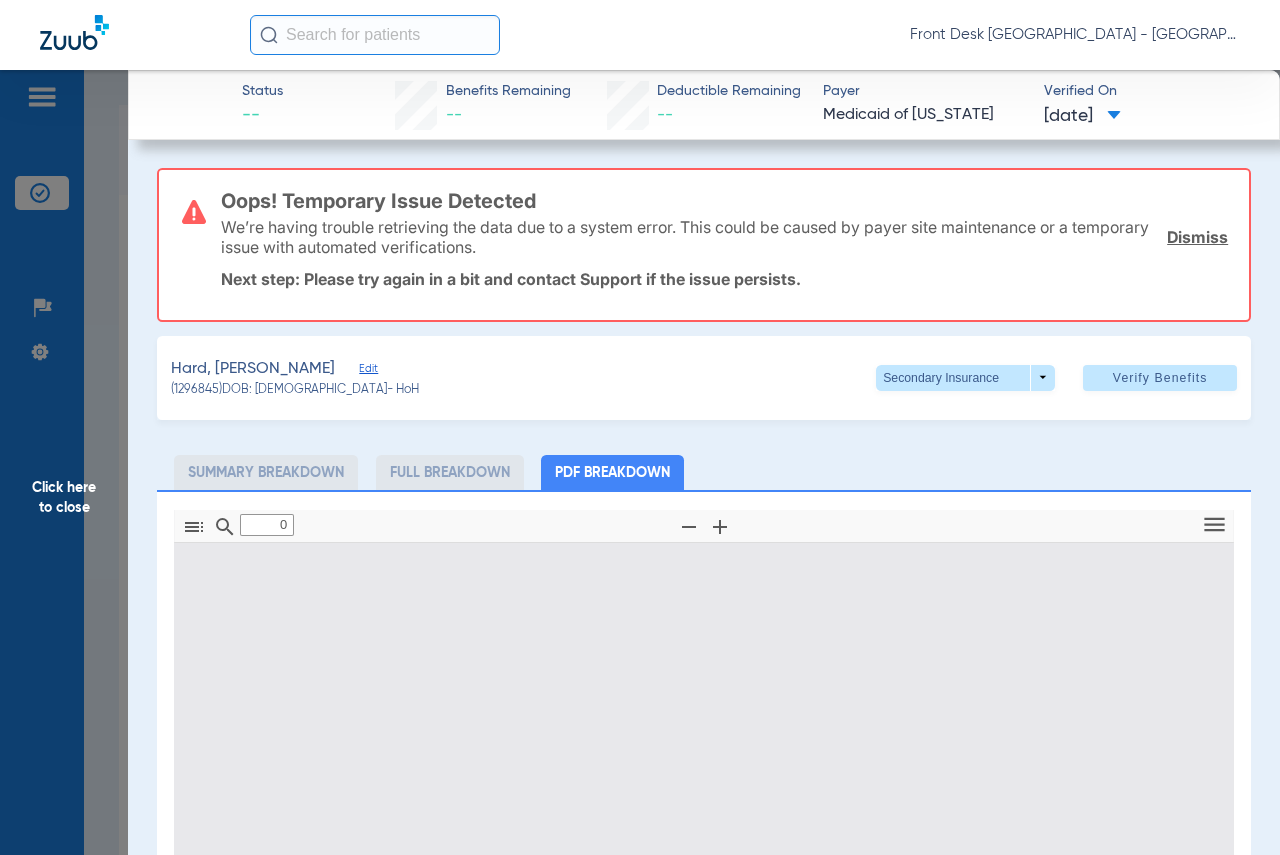 type on "1" 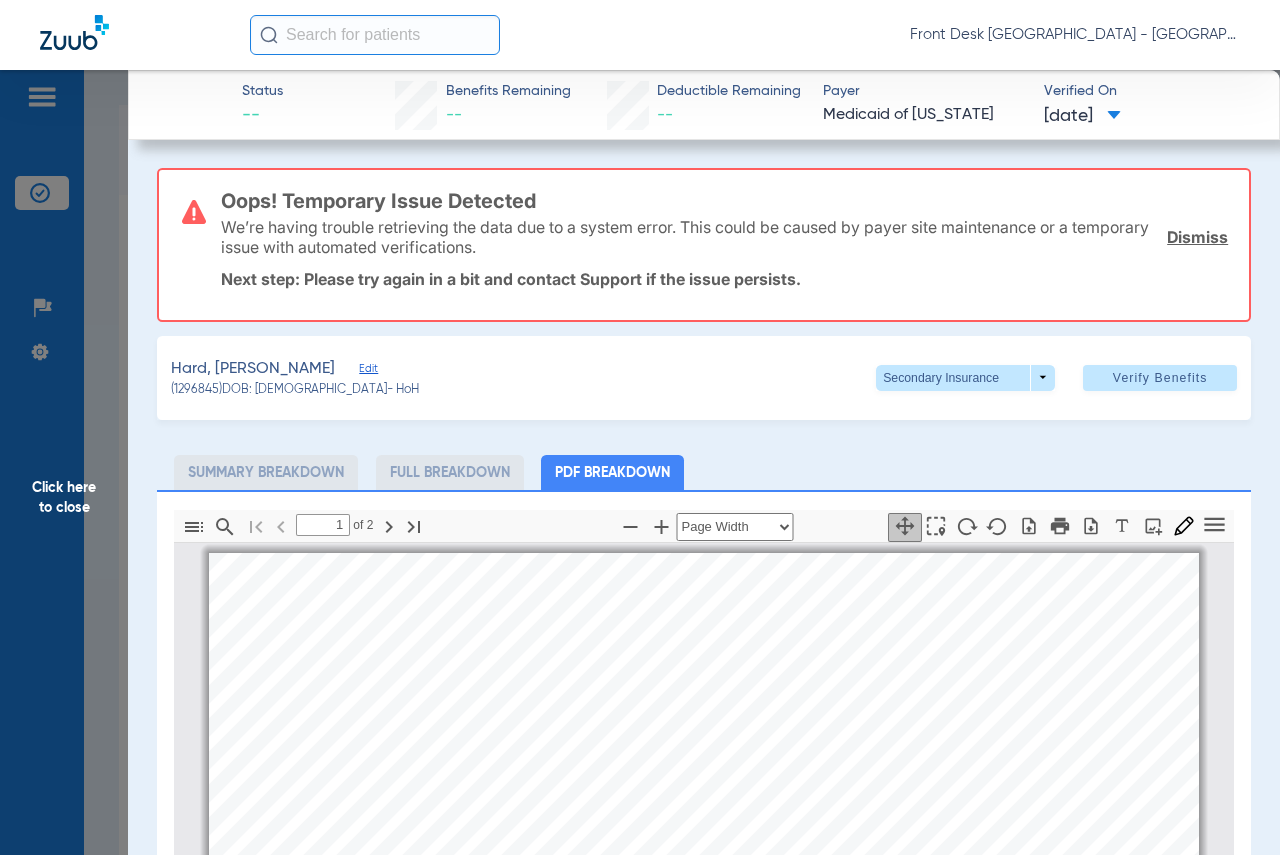 scroll, scrollTop: 10, scrollLeft: 0, axis: vertical 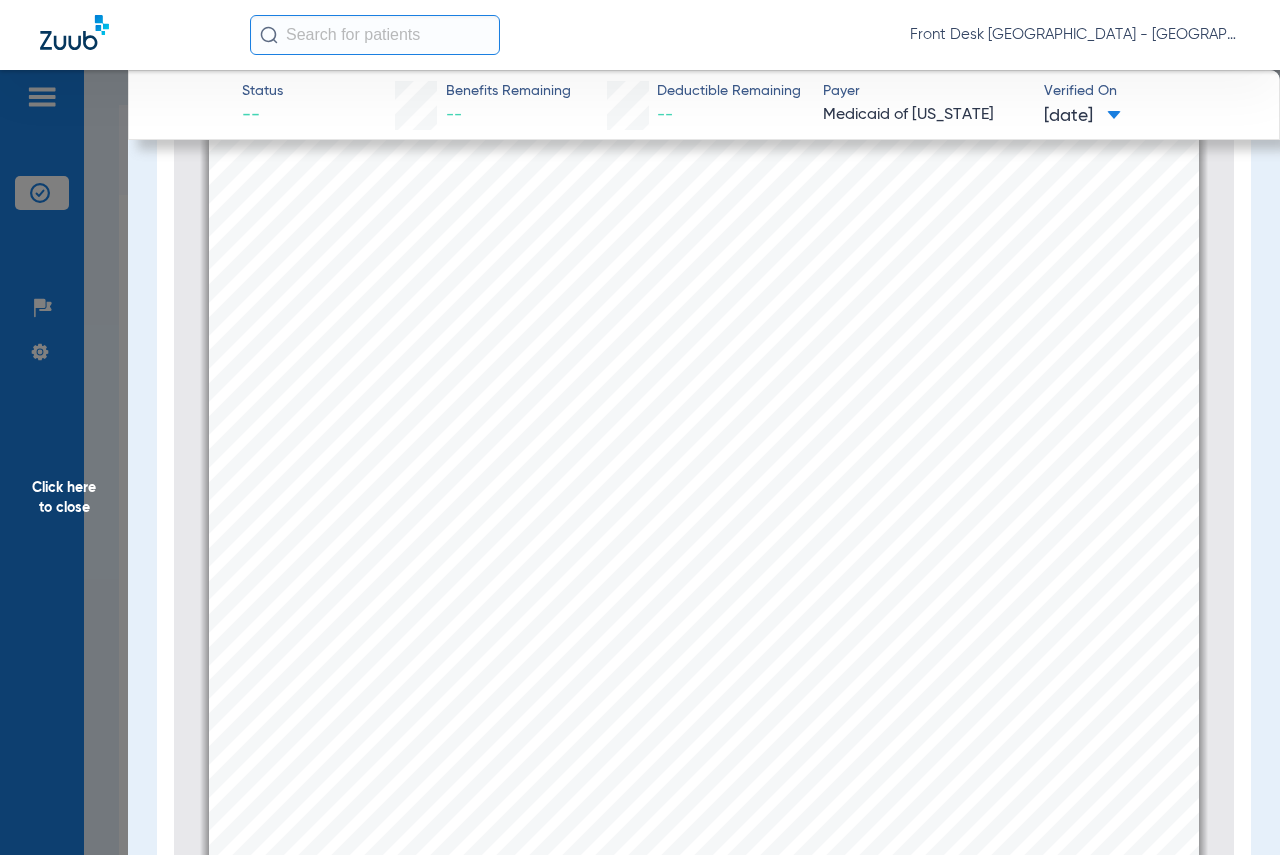drag, startPoint x: 45, startPoint y: 514, endPoint x: 78, endPoint y: 518, distance: 33.24154 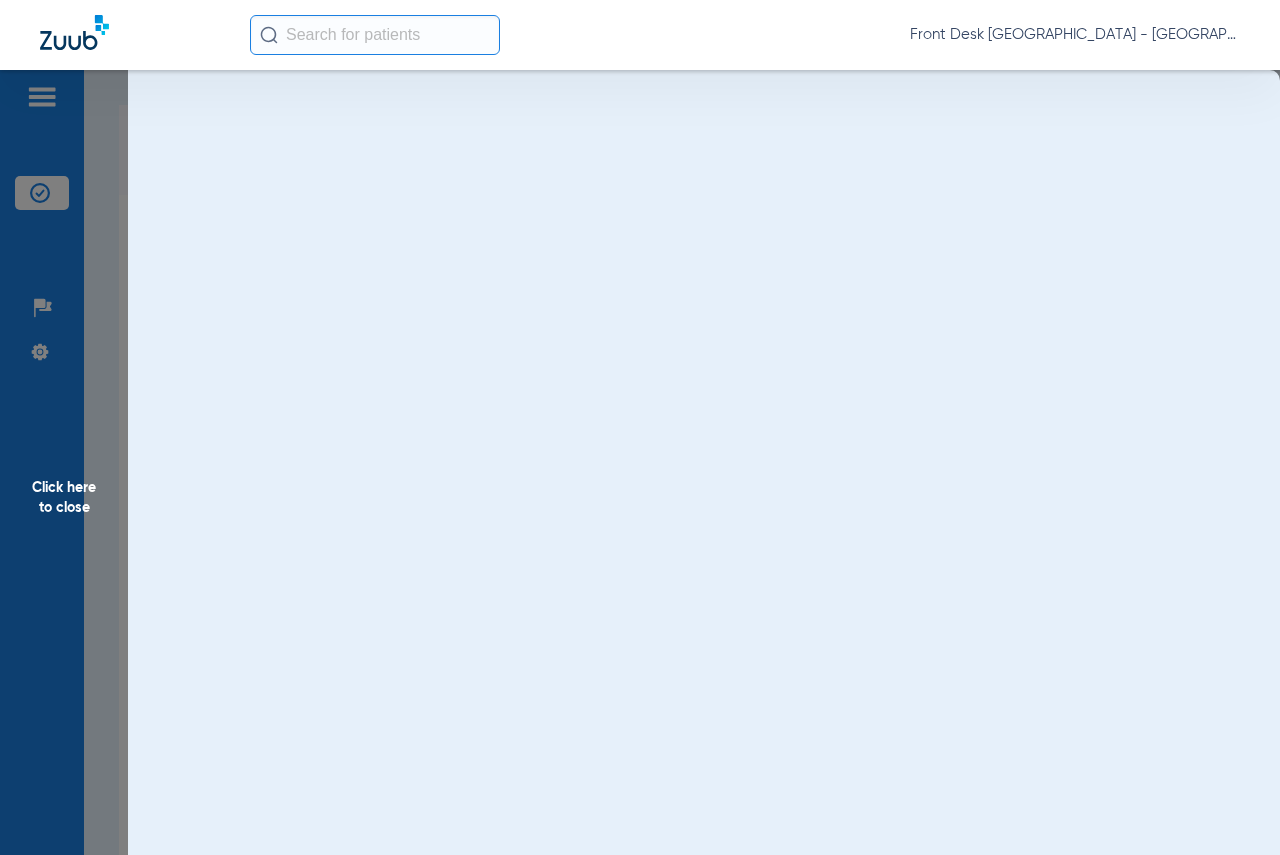 scroll, scrollTop: 0, scrollLeft: 0, axis: both 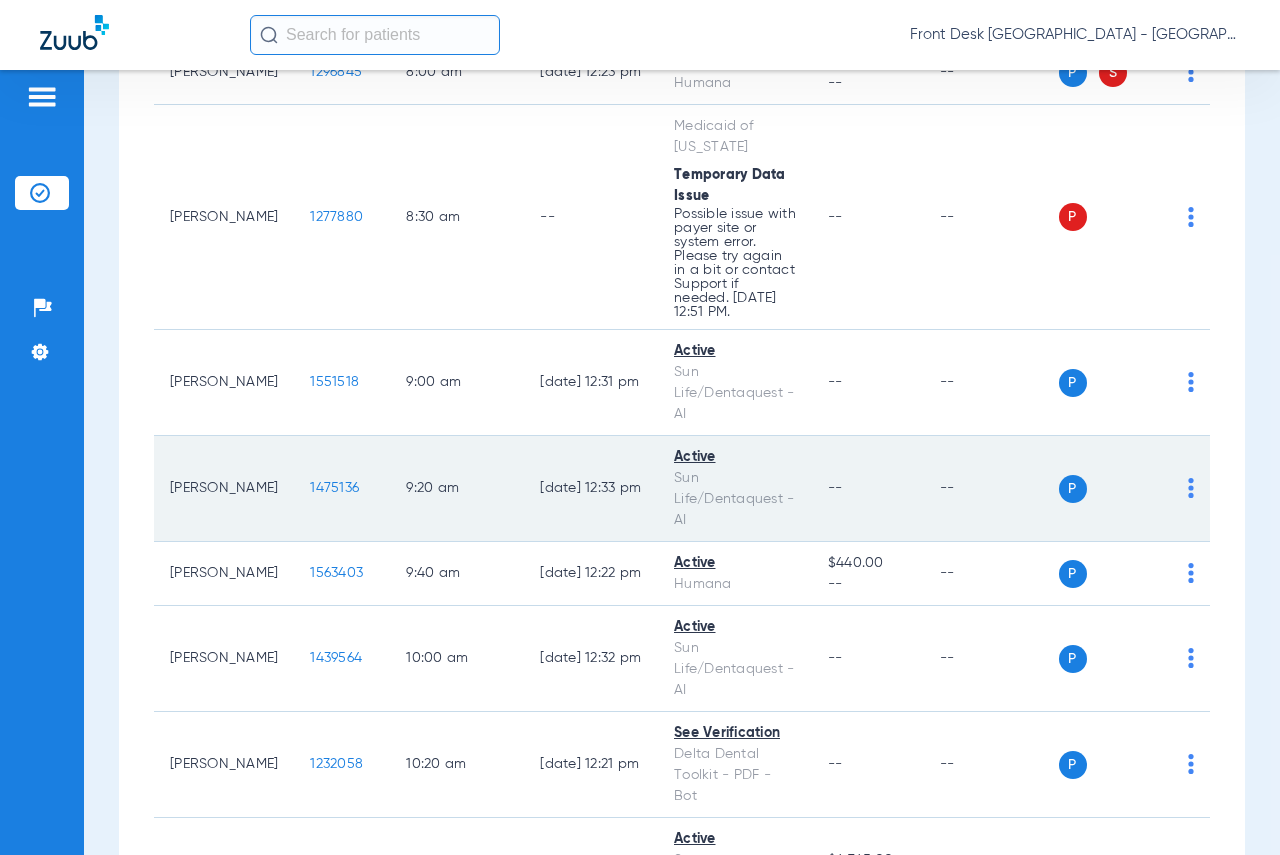 click on "1475136" 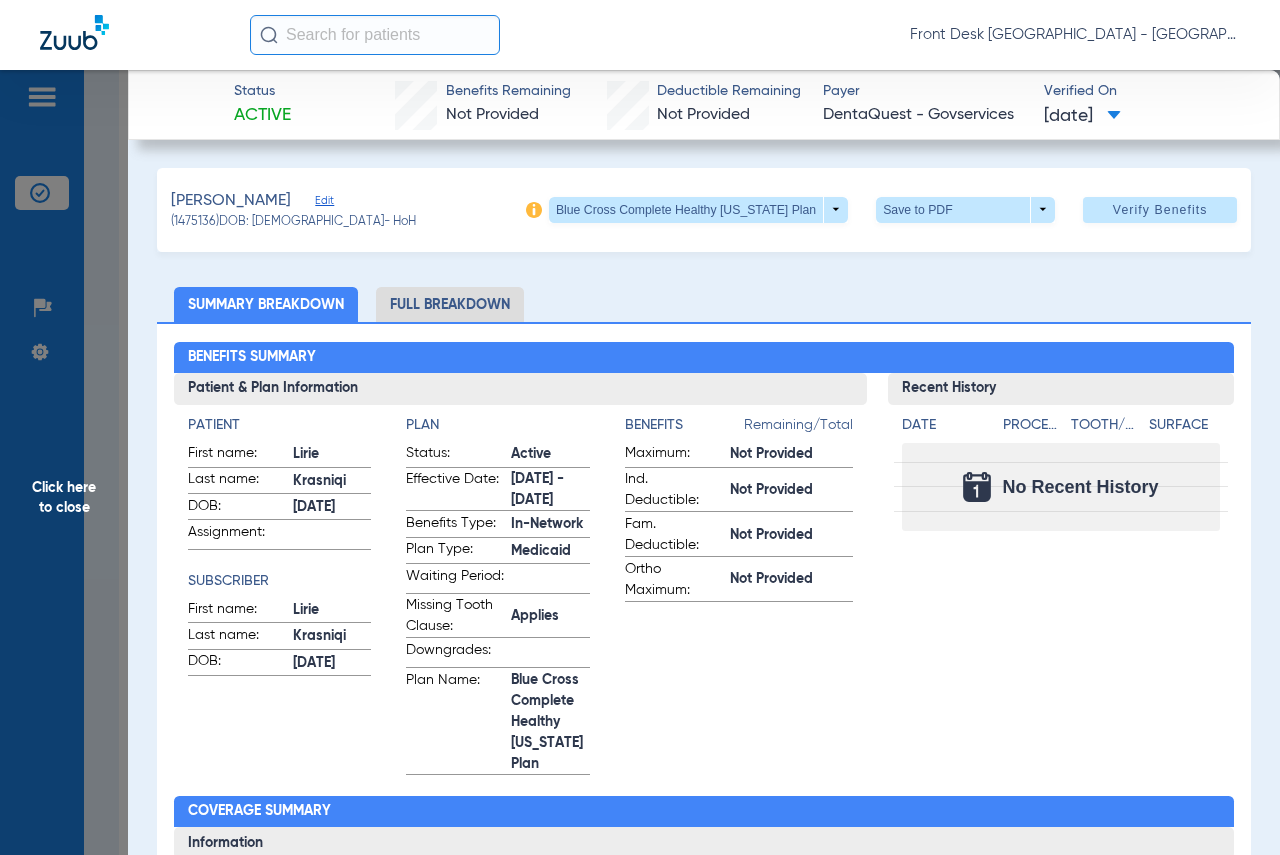 click on "Full Breakdown" 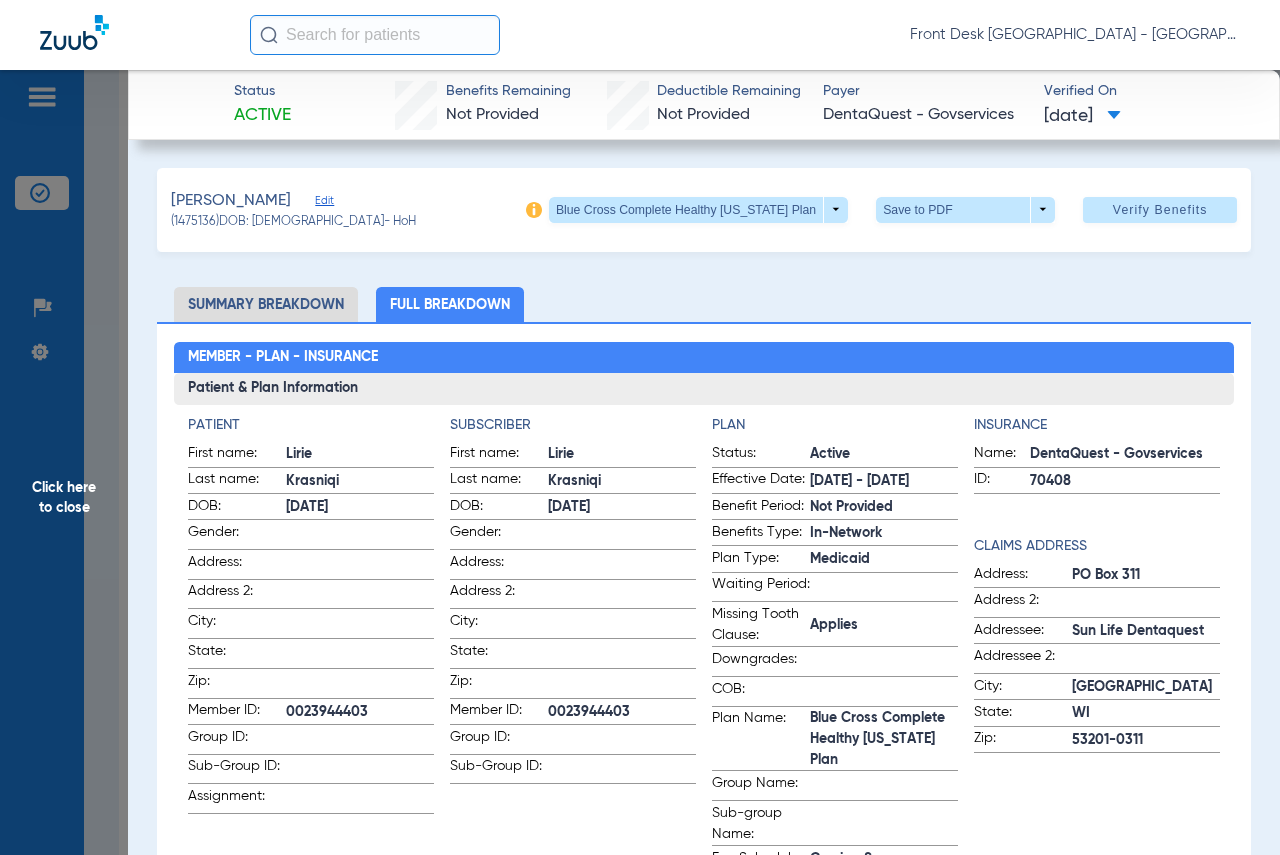 click on "Summary Breakdown" 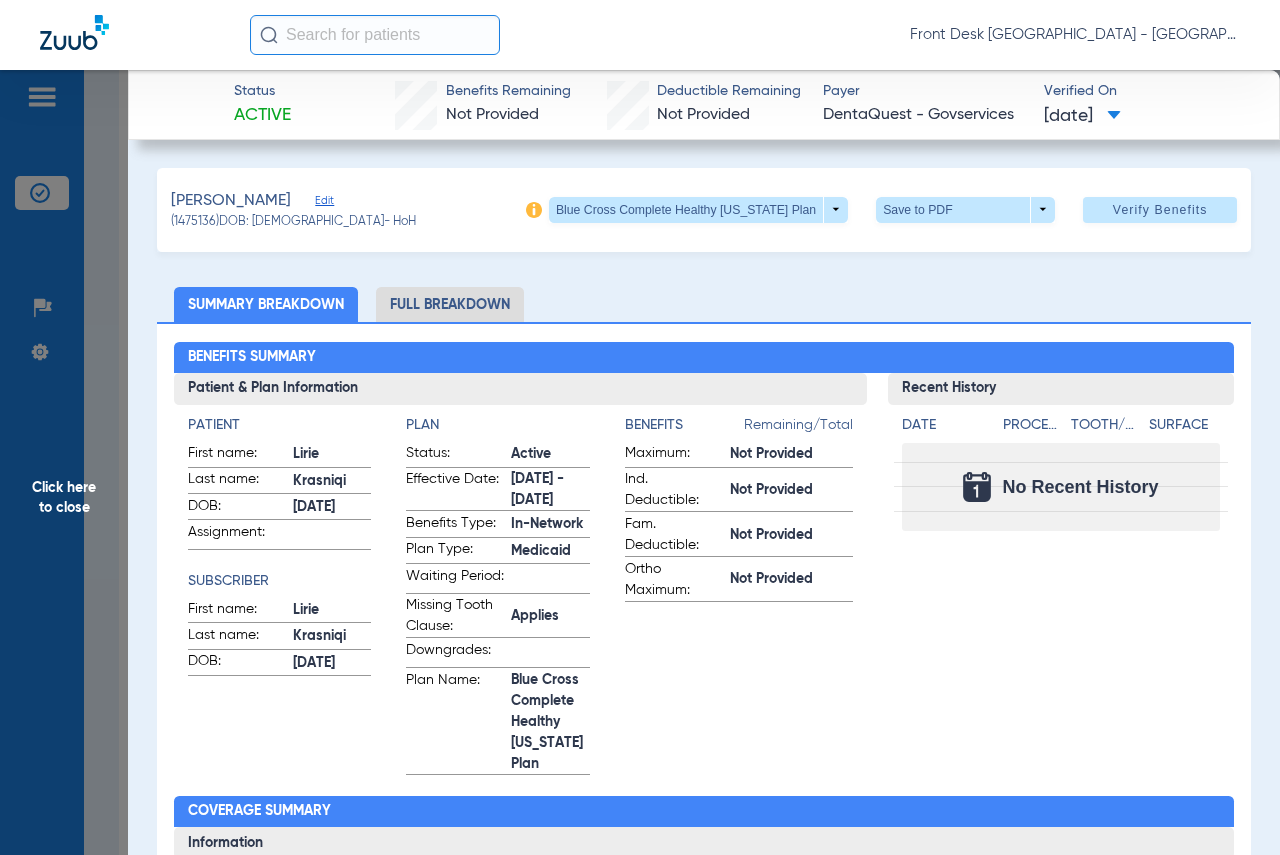 click on "Click here to close" 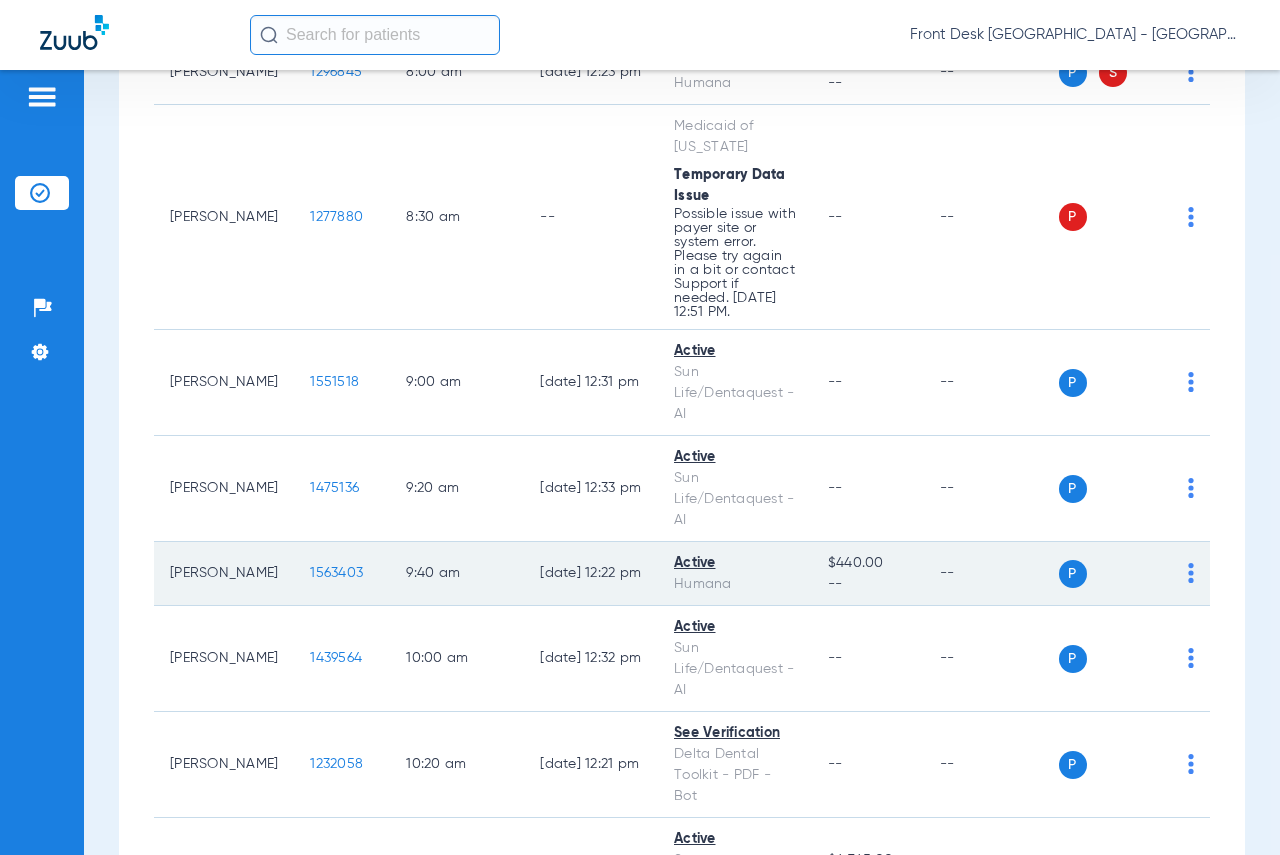 click on "1563403" 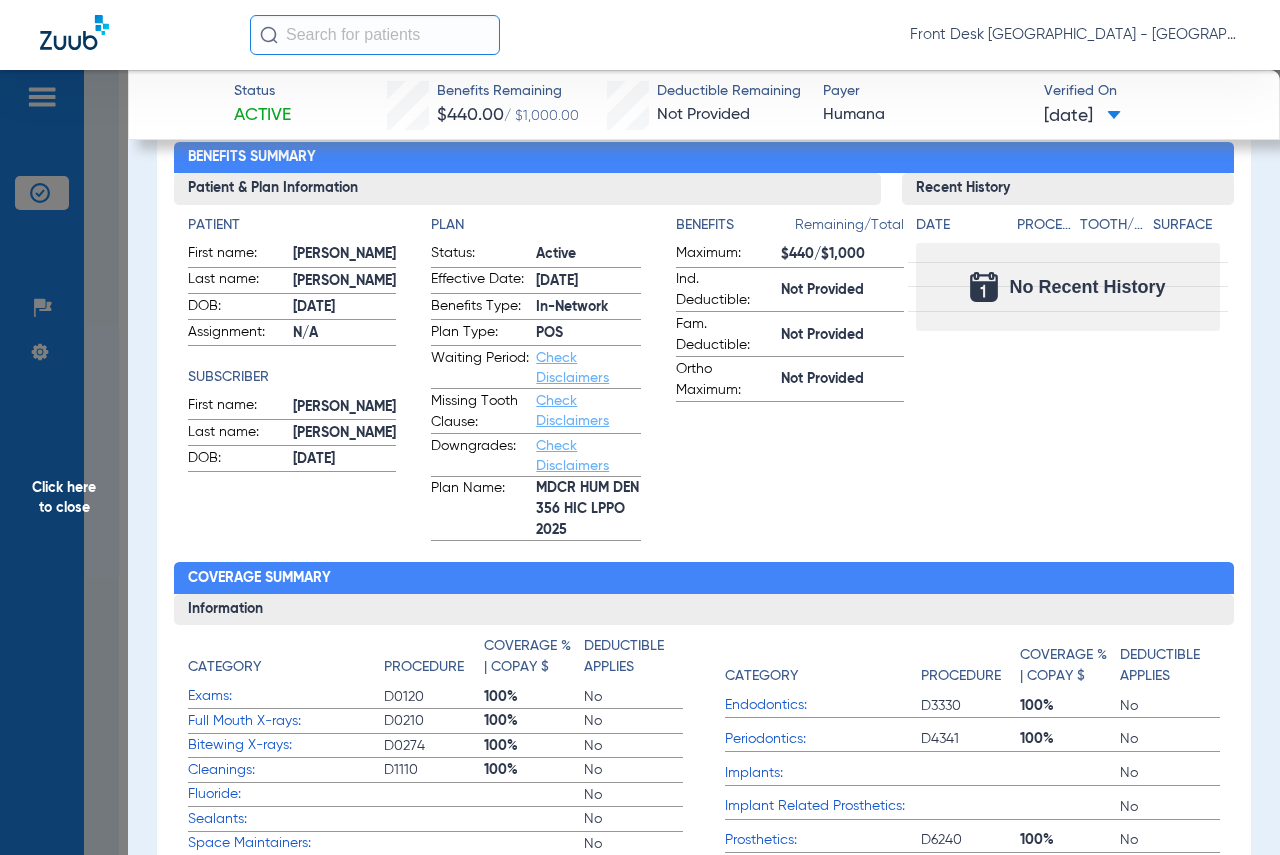 scroll, scrollTop: 0, scrollLeft: 0, axis: both 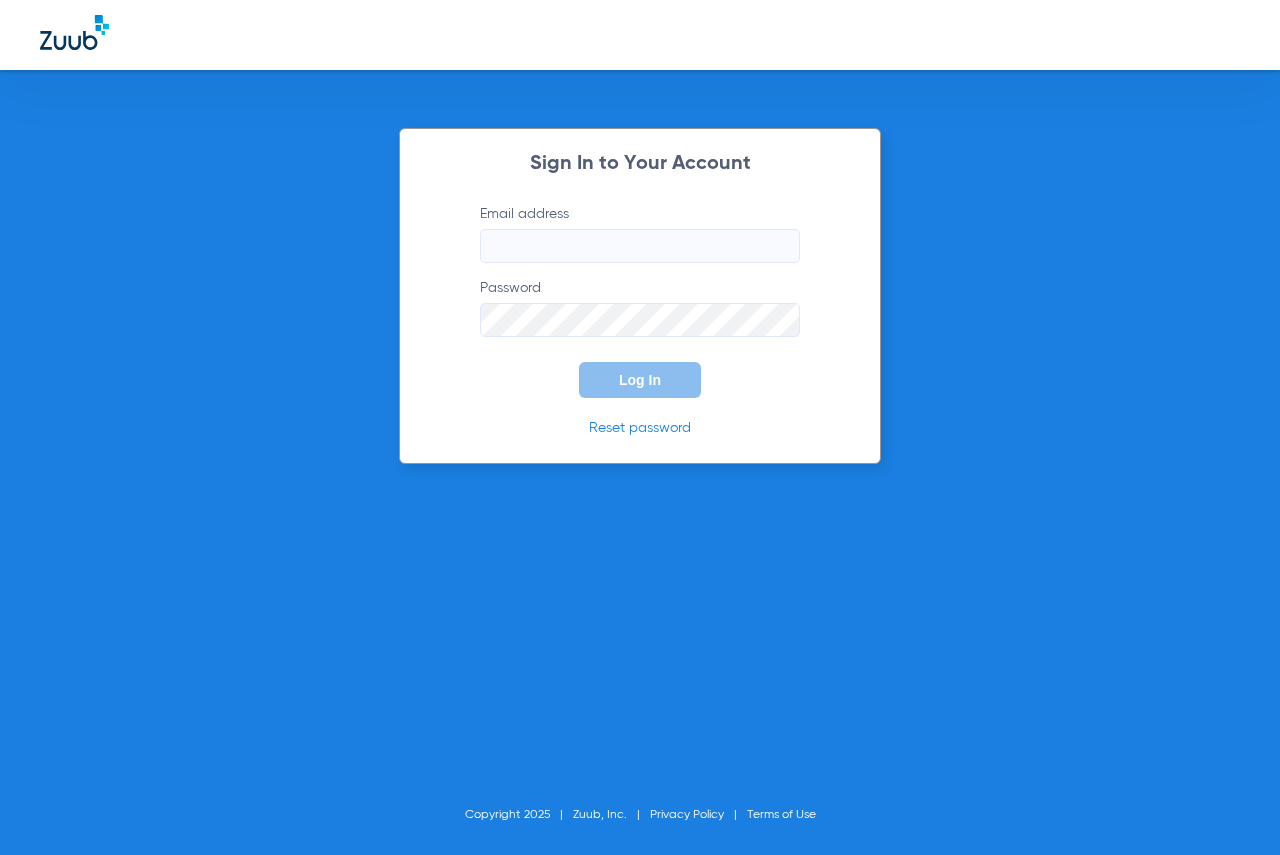 type on "[EMAIL_ADDRESS][DOMAIN_NAME]" 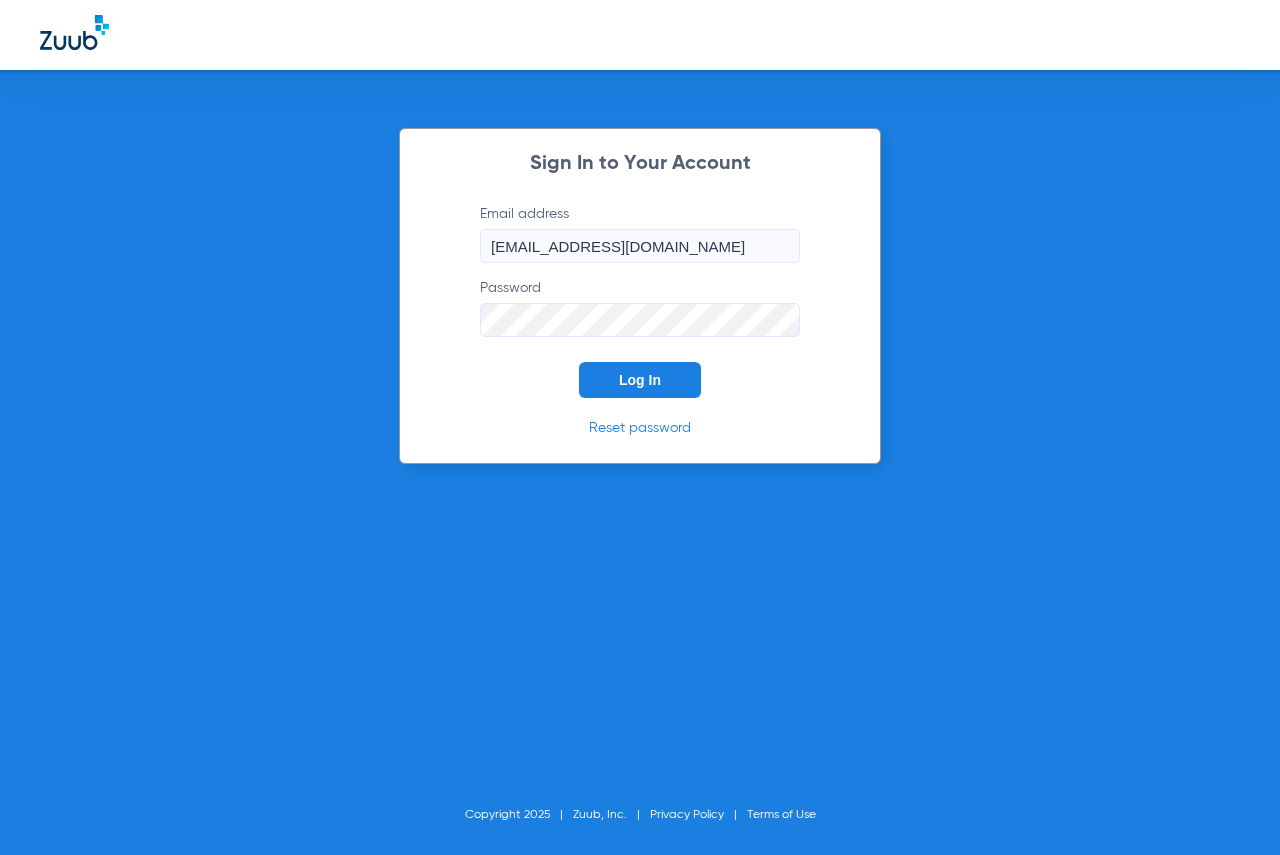 click on "Log In" 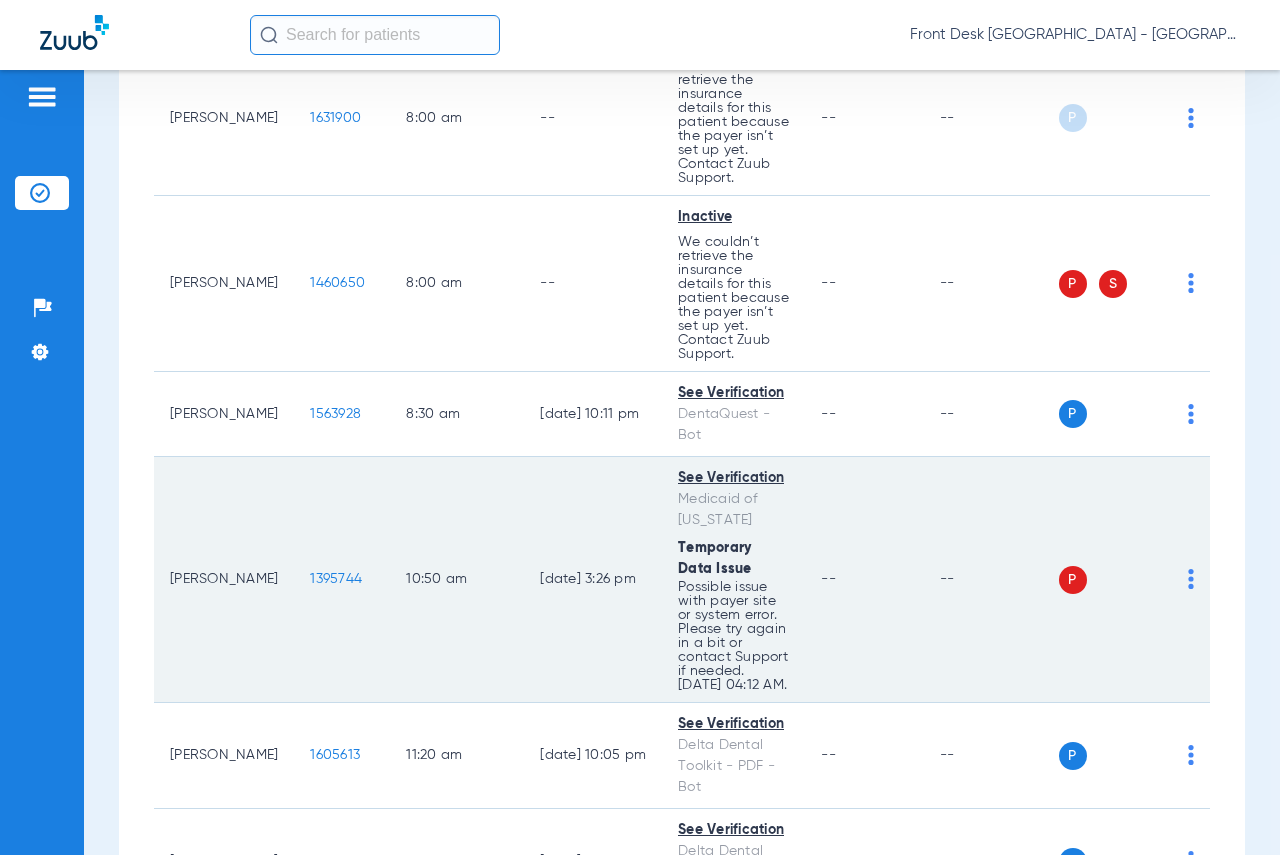 scroll, scrollTop: 0, scrollLeft: 0, axis: both 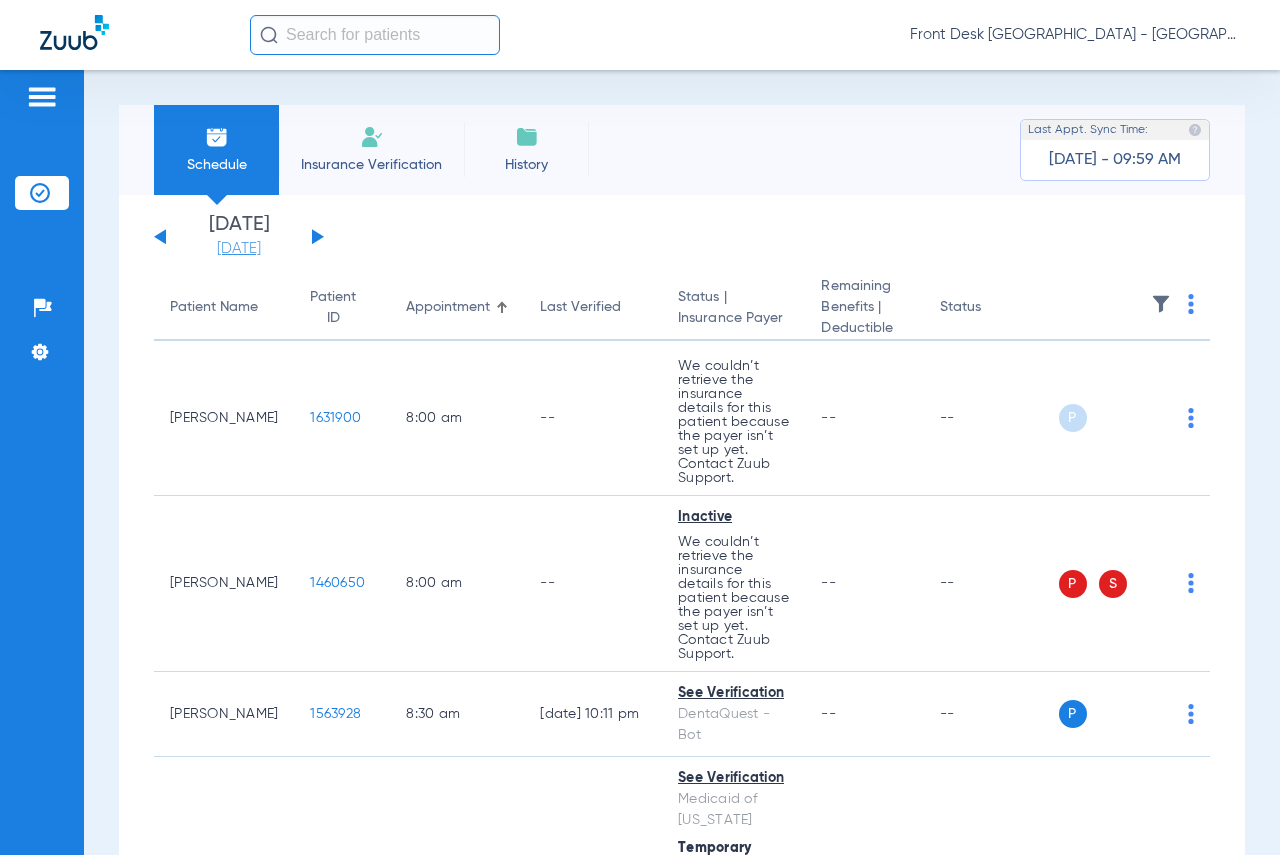 click on "[DATE]" 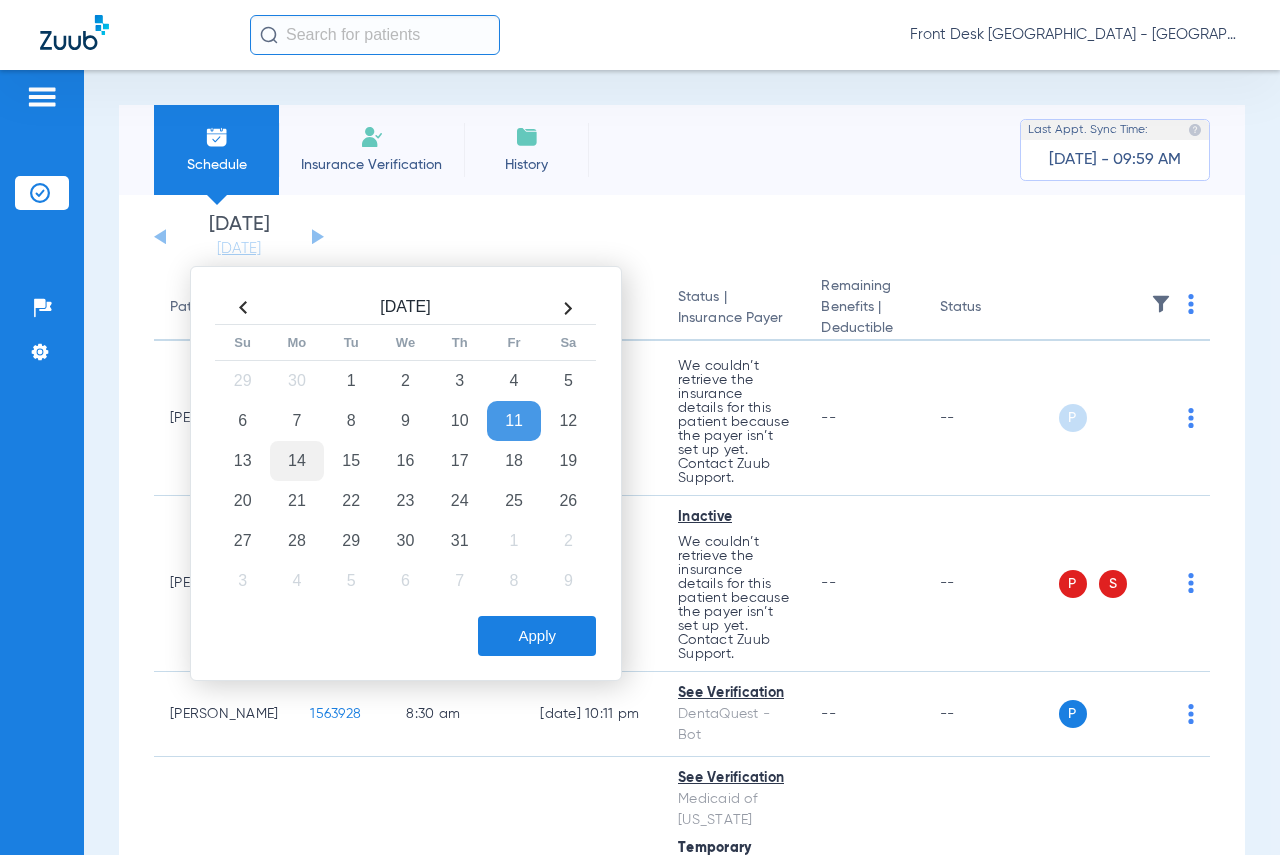 click on "14" 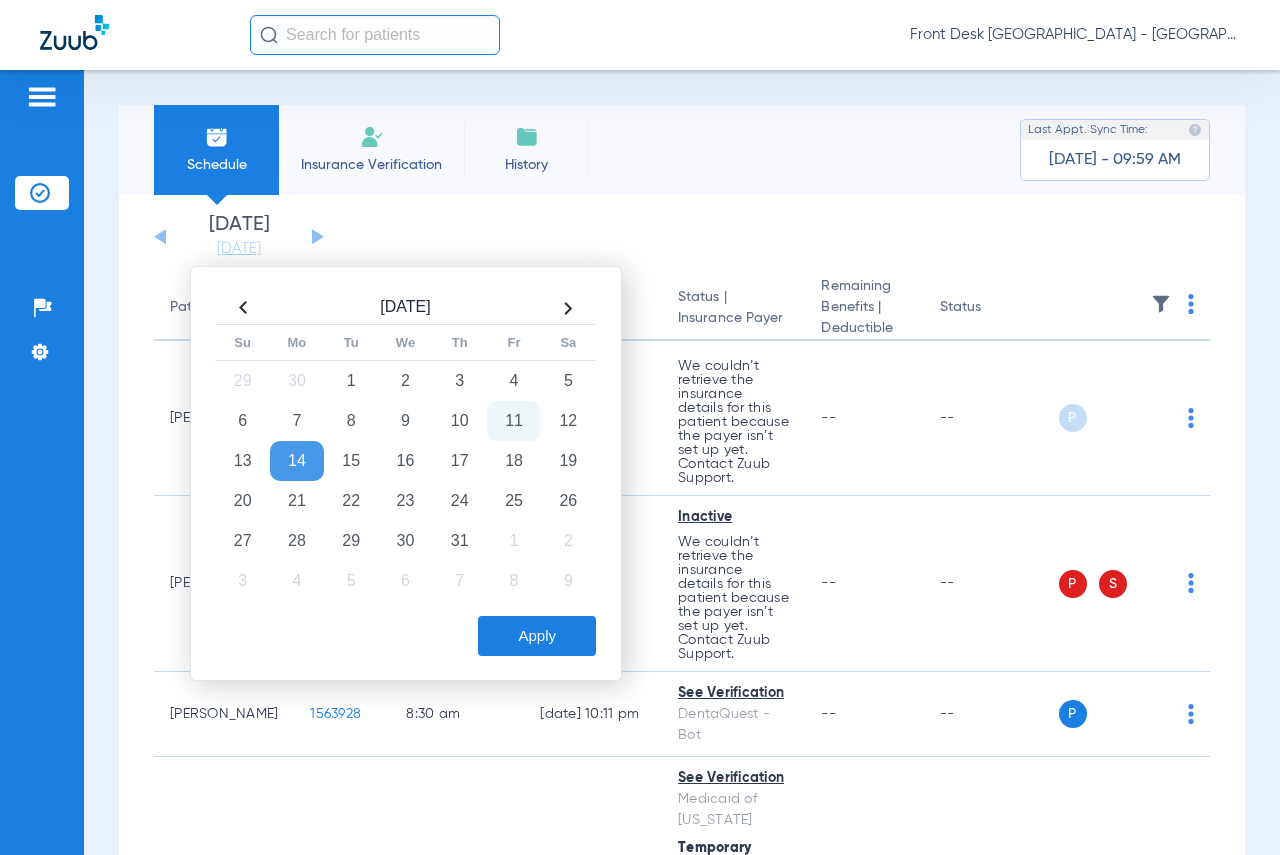 click on "Apply" 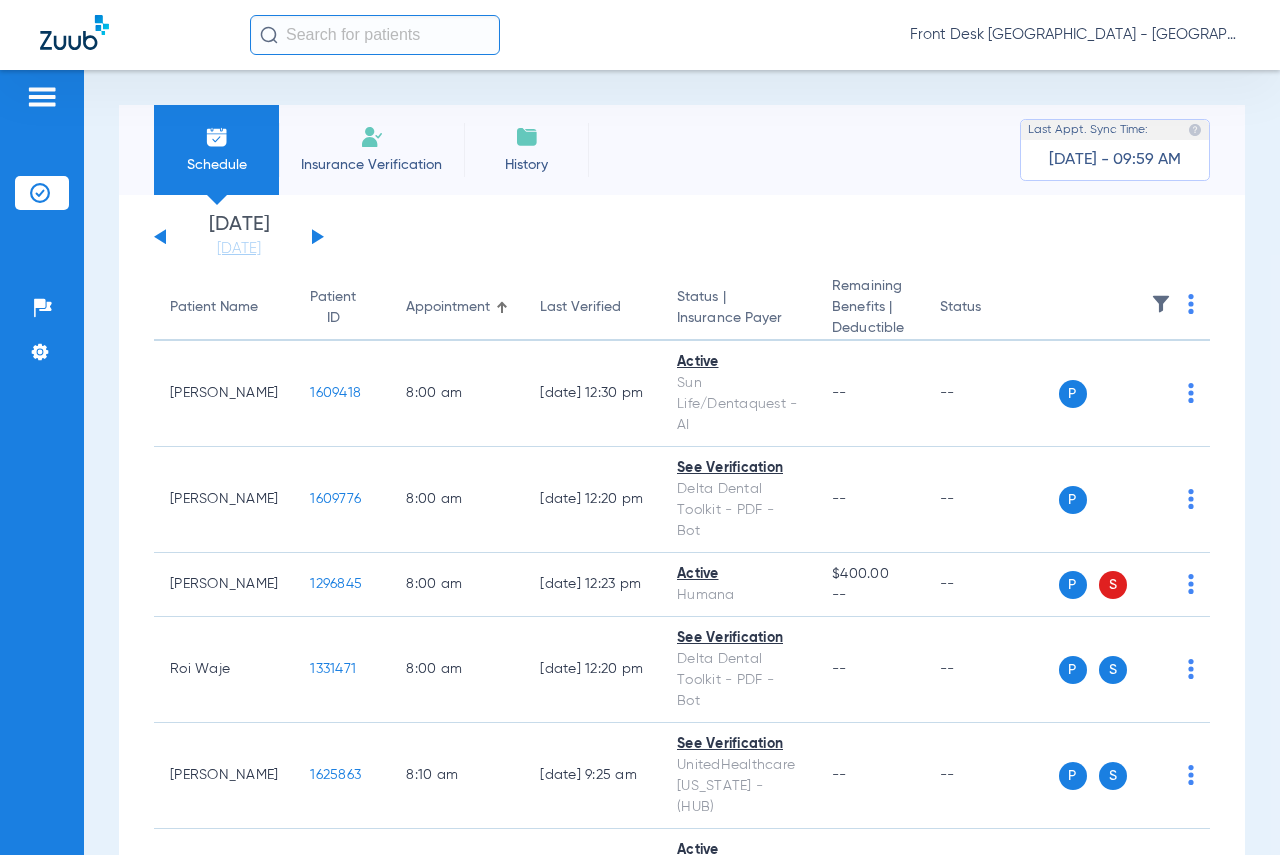 click 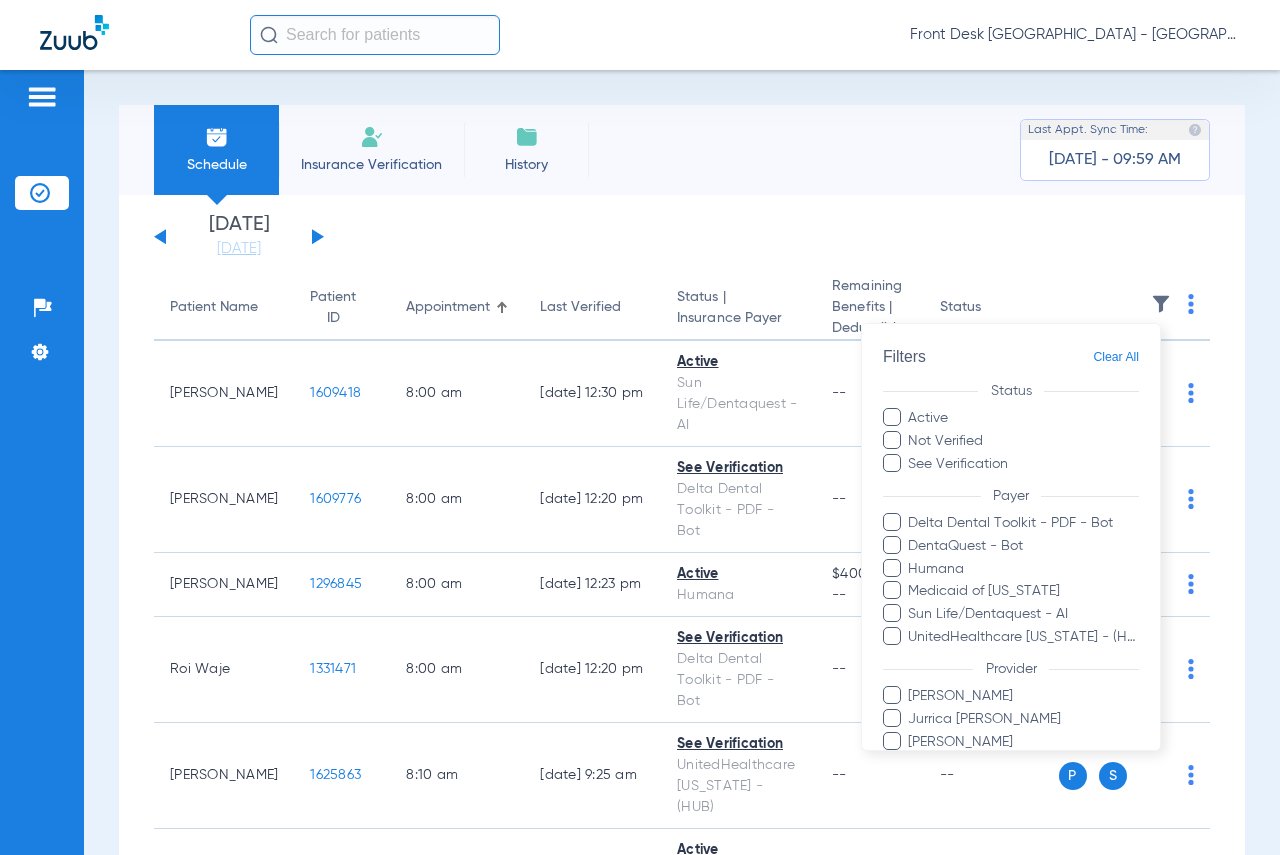 scroll, scrollTop: 106, scrollLeft: 0, axis: vertical 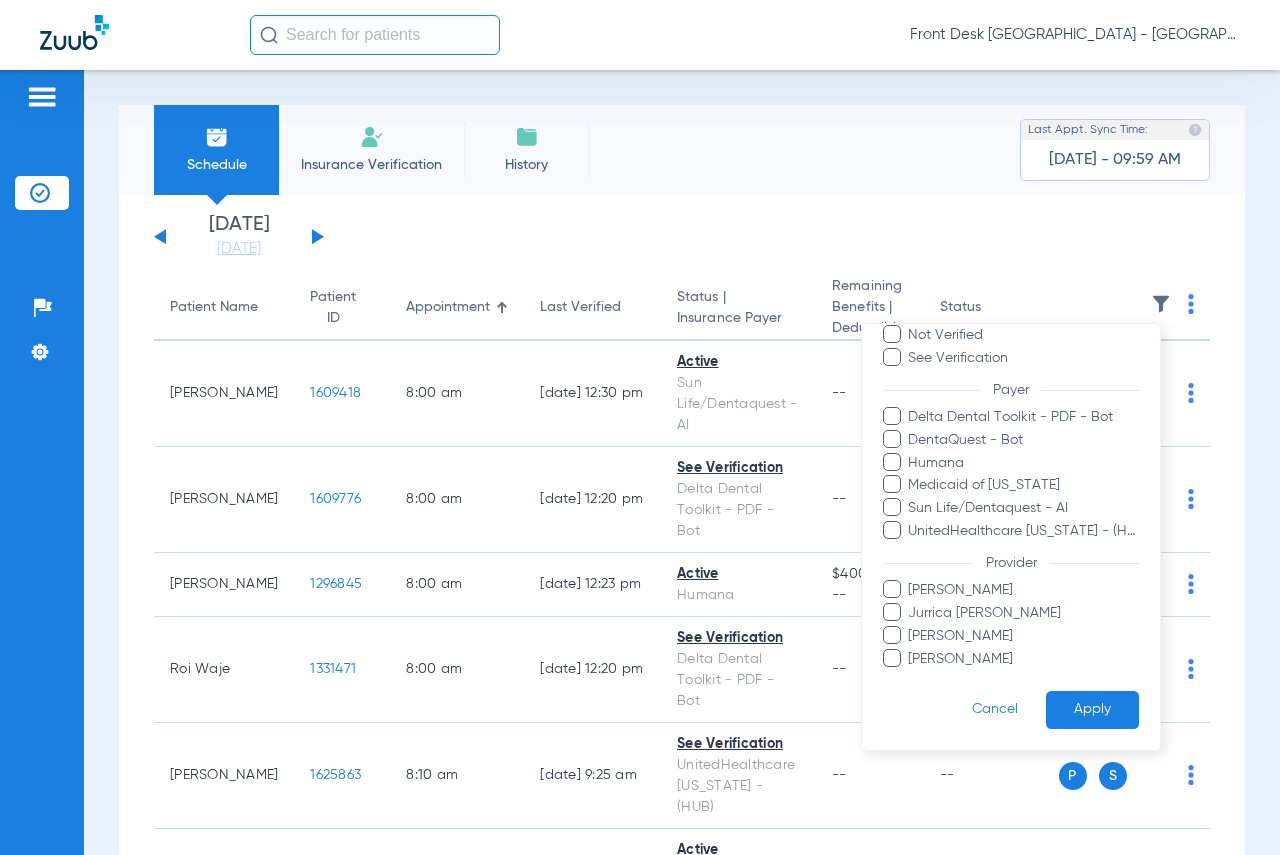 click on "[PERSON_NAME]" at bounding box center [1023, 658] 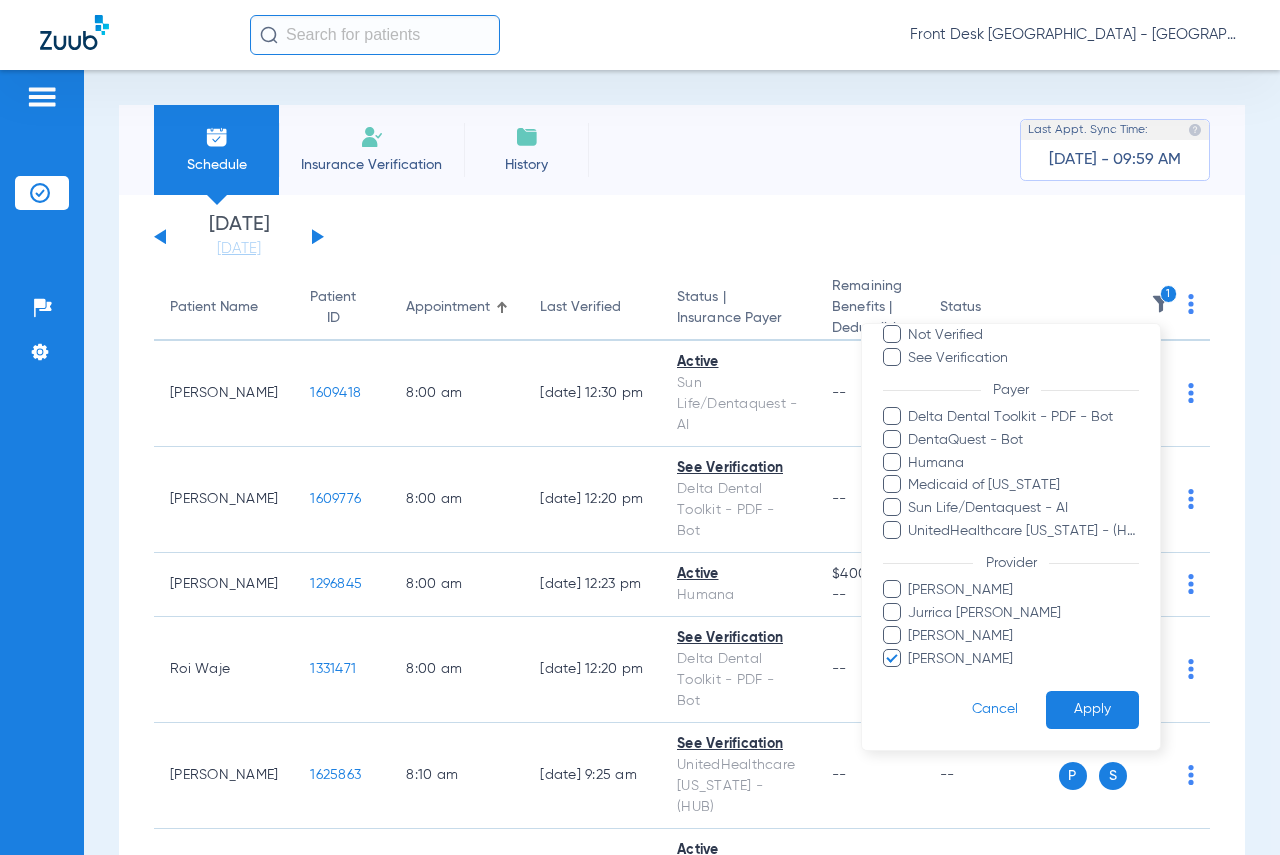 click on "Apply" at bounding box center (1092, 709) 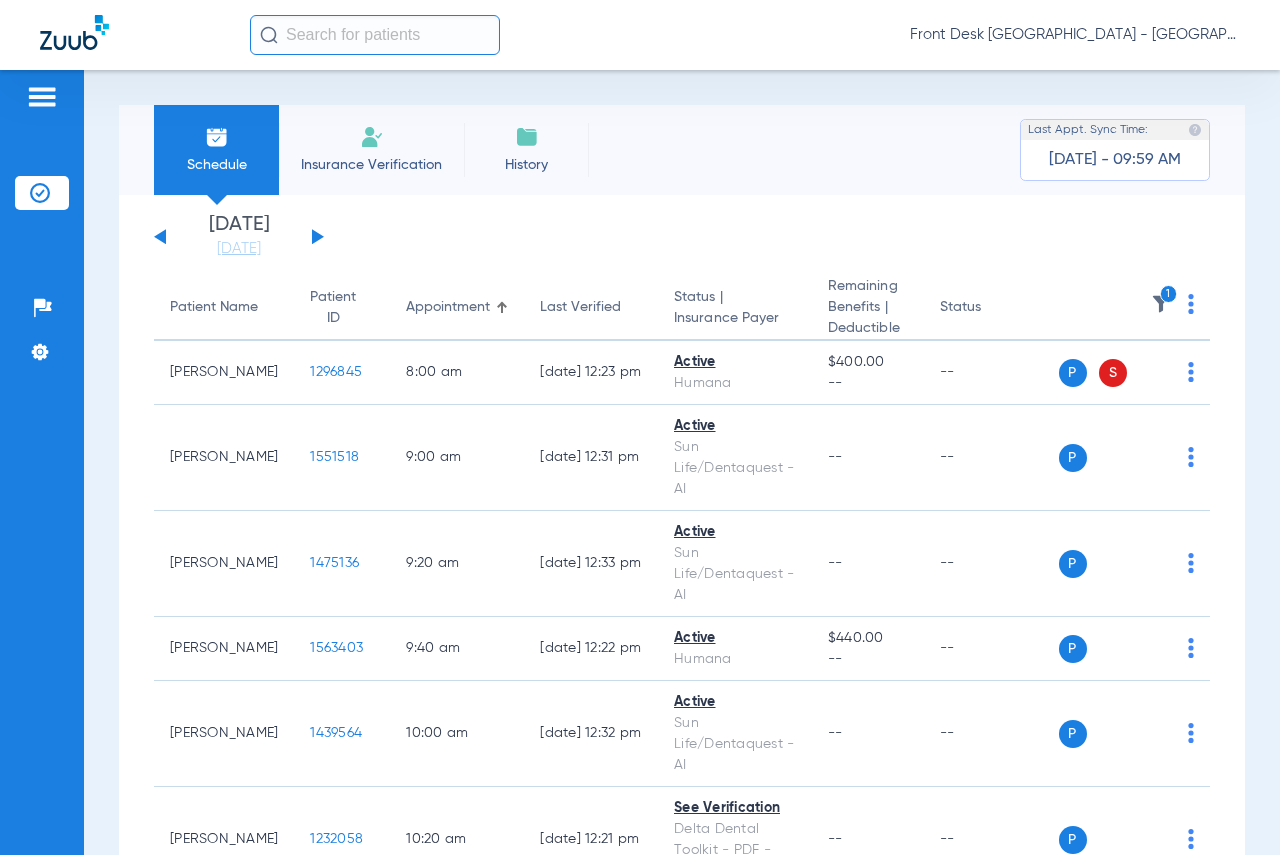 click on "[DATE]   [DATE]   [DATE]   [DATE]   [DATE]   [DATE]   [DATE]   [DATE]   [DATE]   [DATE]   [DATE]   [DATE]   [DATE]   [DATE]   [DATE]   [DATE]   [DATE]   [DATE]   [DATE]   [DATE]   [DATE]   [DATE]   [DATE]   [DATE]   [DATE]   [DATE]   [DATE]   [DATE]   [DATE]   [DATE]   [DATE]   [DATE]   [DATE]   [DATE]   [DATE]   [DATE]   [DATE]   [DATE]   [DATE]   [DATE]   [DATE]   [DATE]   [DATE]   [DATE]  Su" 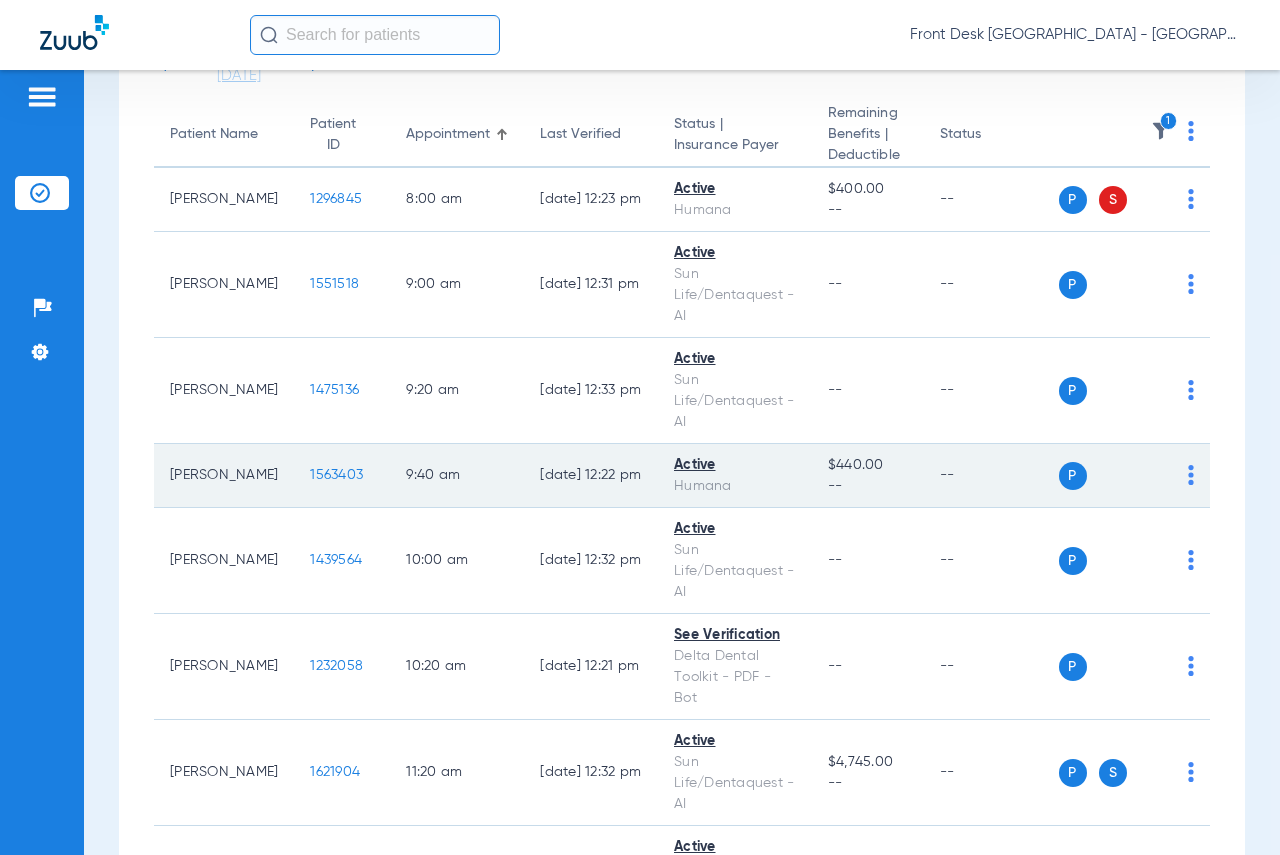 scroll, scrollTop: 200, scrollLeft: 0, axis: vertical 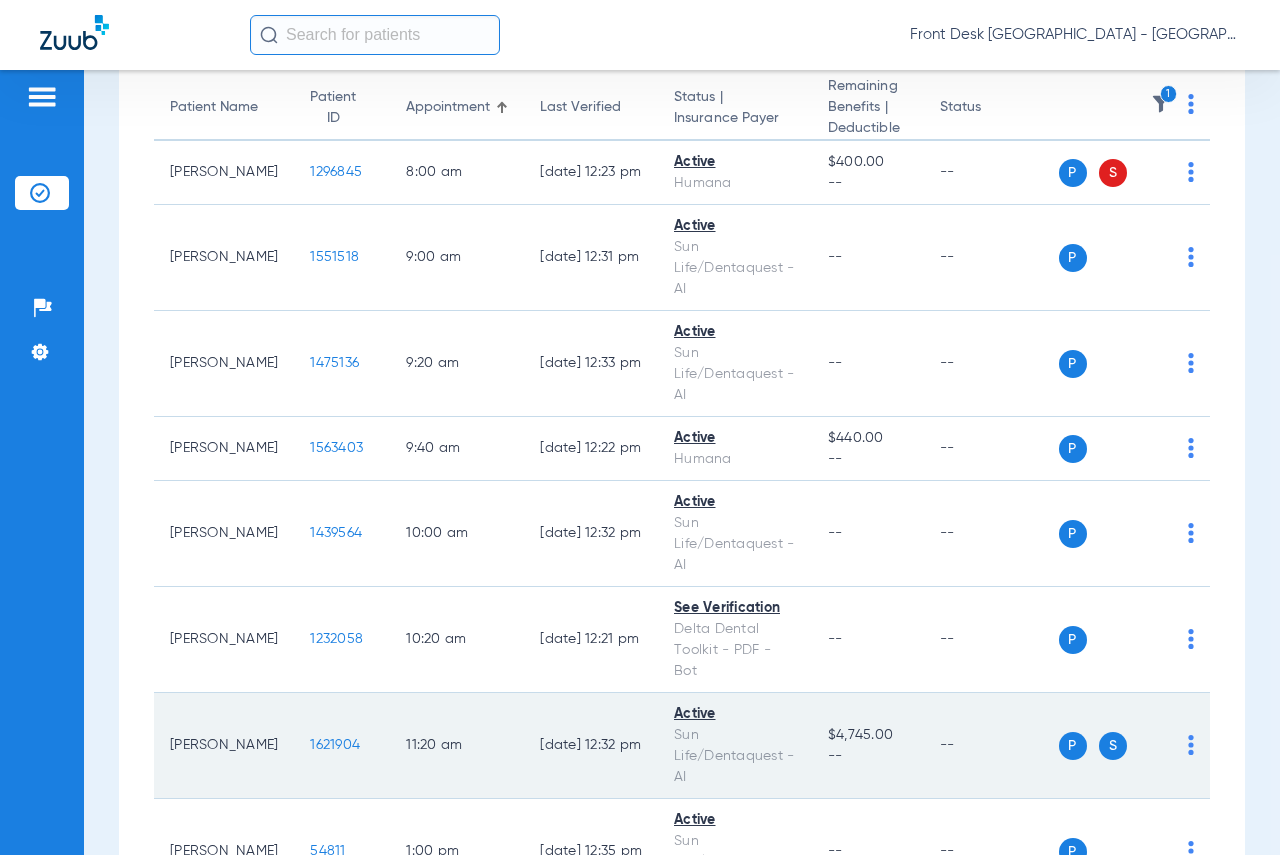 click on "1621904" 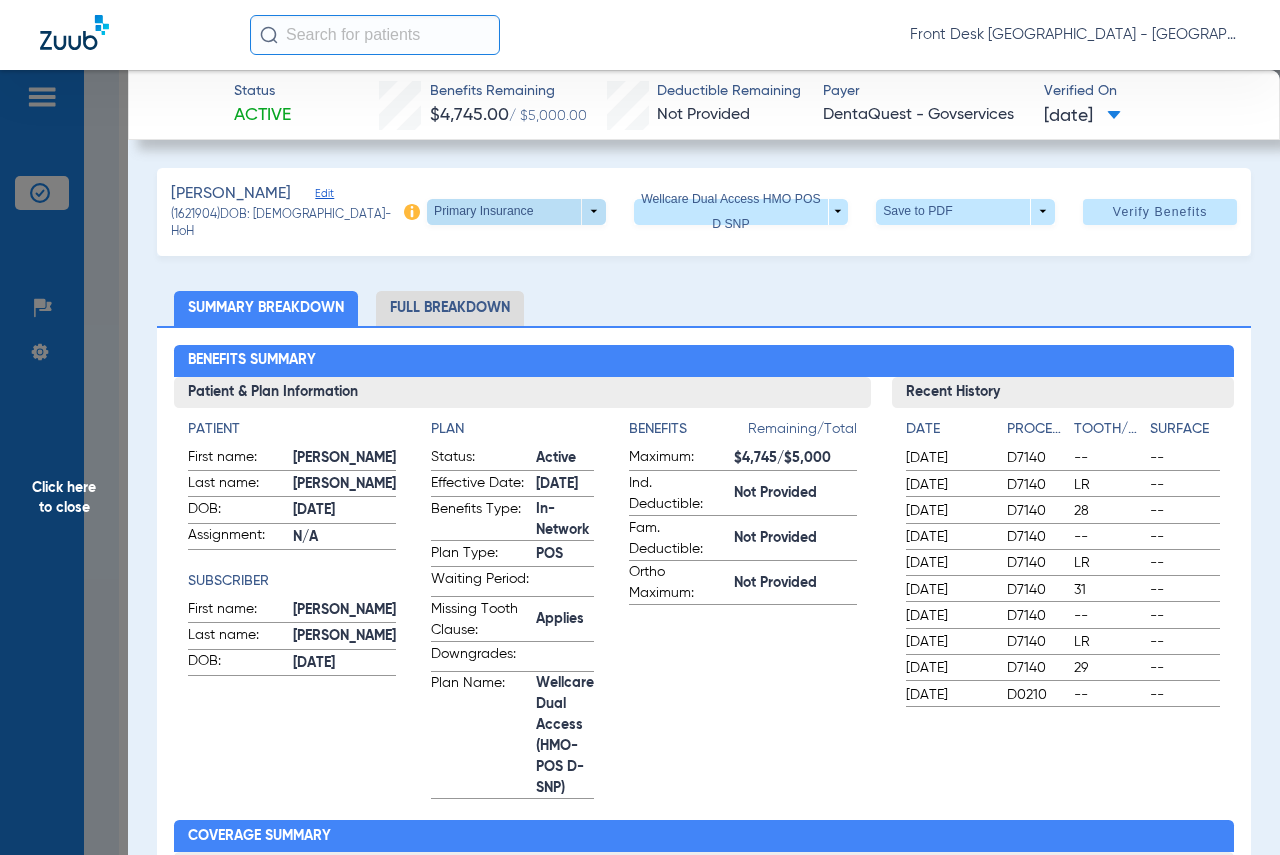click 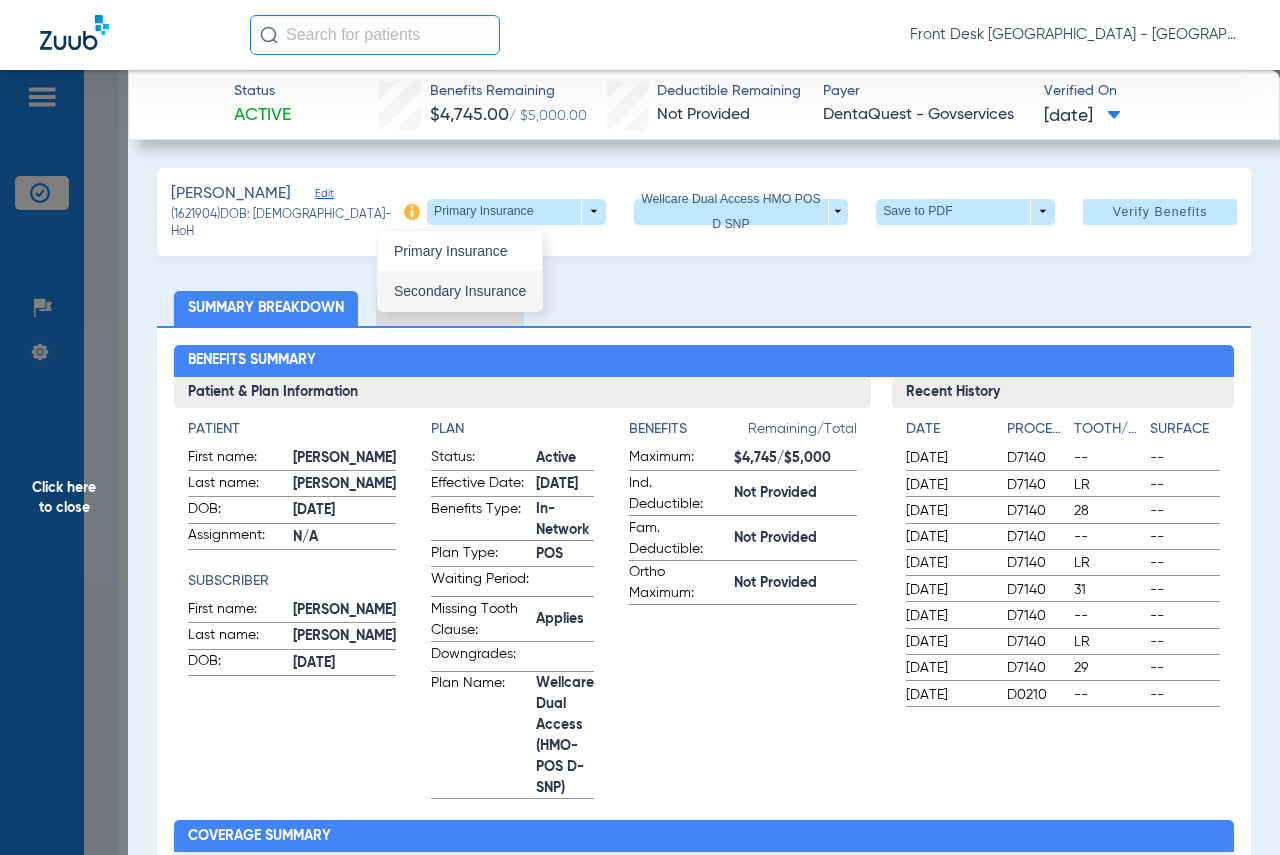 click on "Secondary Insurance" at bounding box center (460, 291) 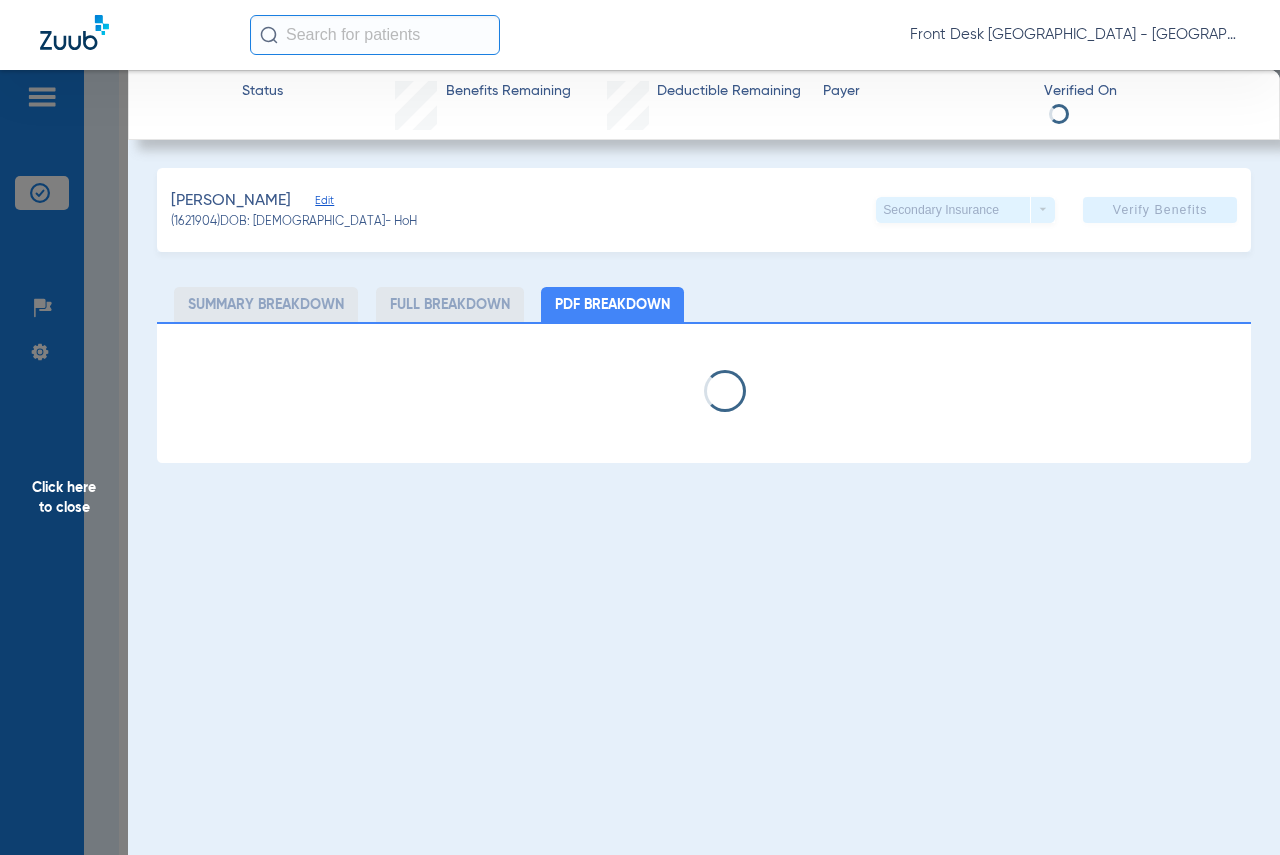 select on "page-width" 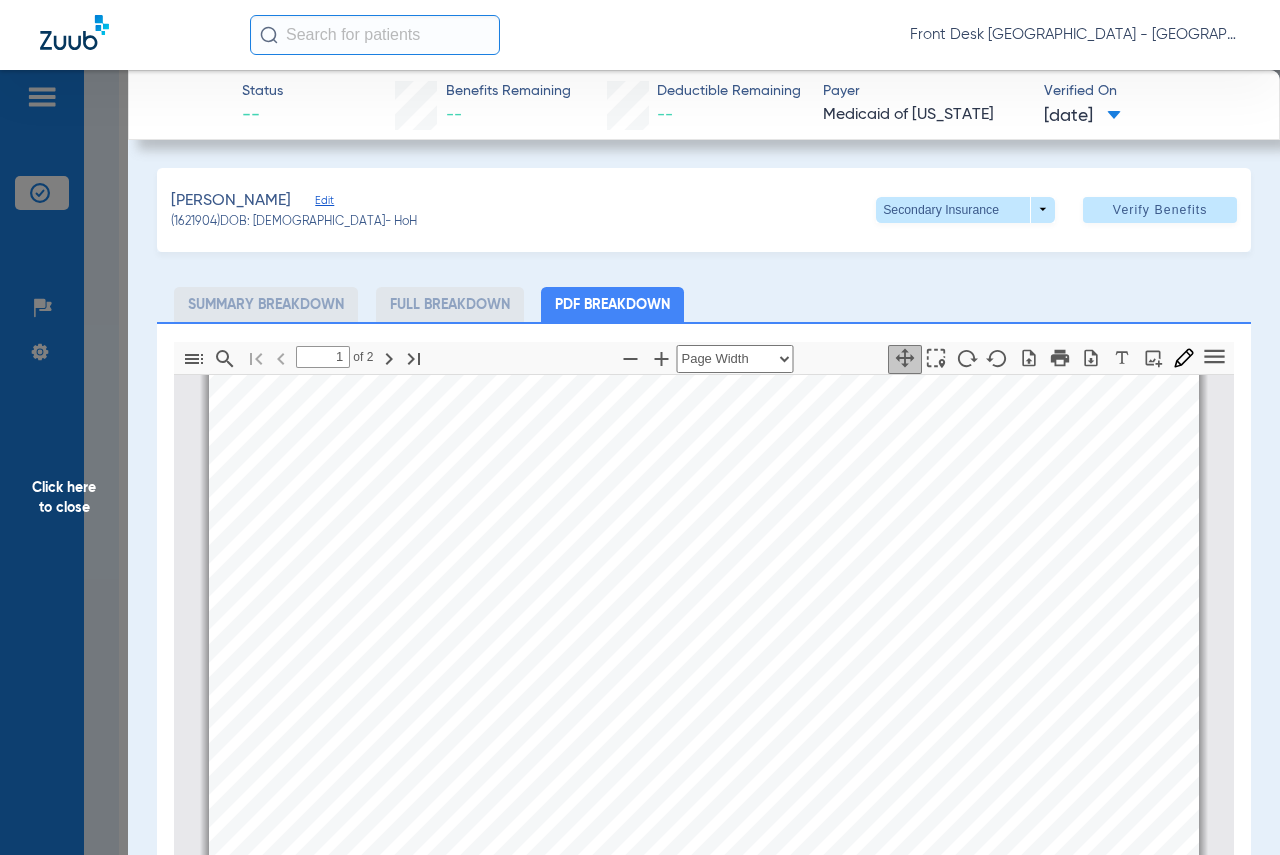 type on "2" 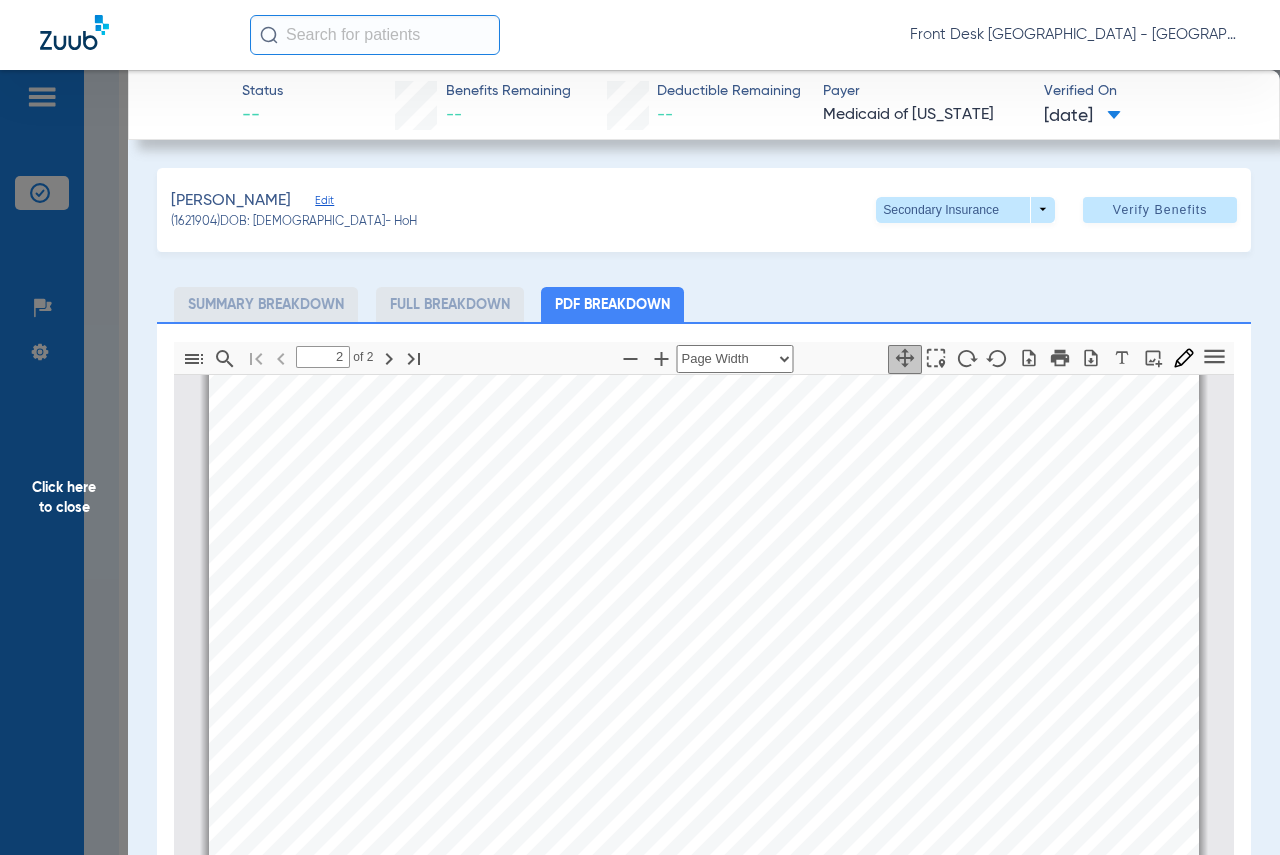 scroll, scrollTop: 1010, scrollLeft: 0, axis: vertical 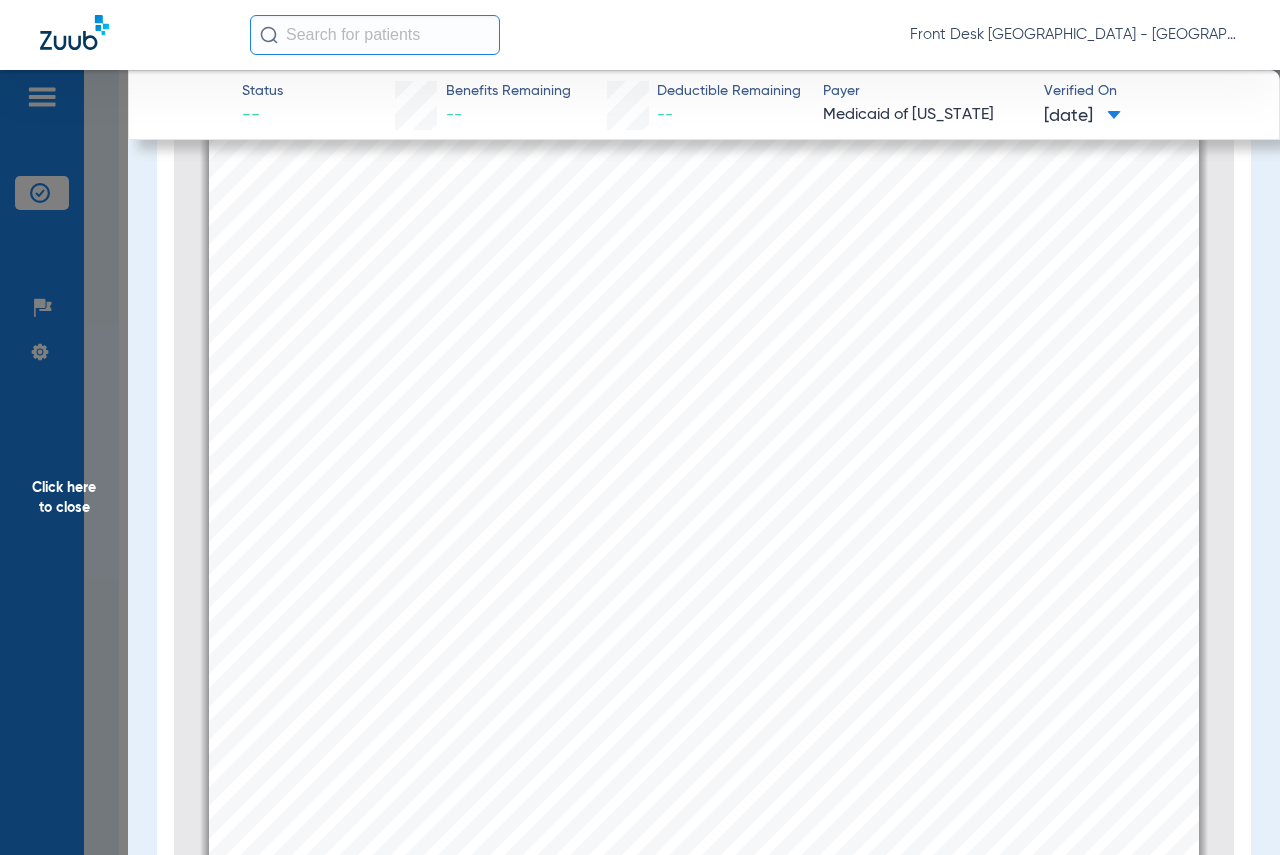 click on "Click here to close" 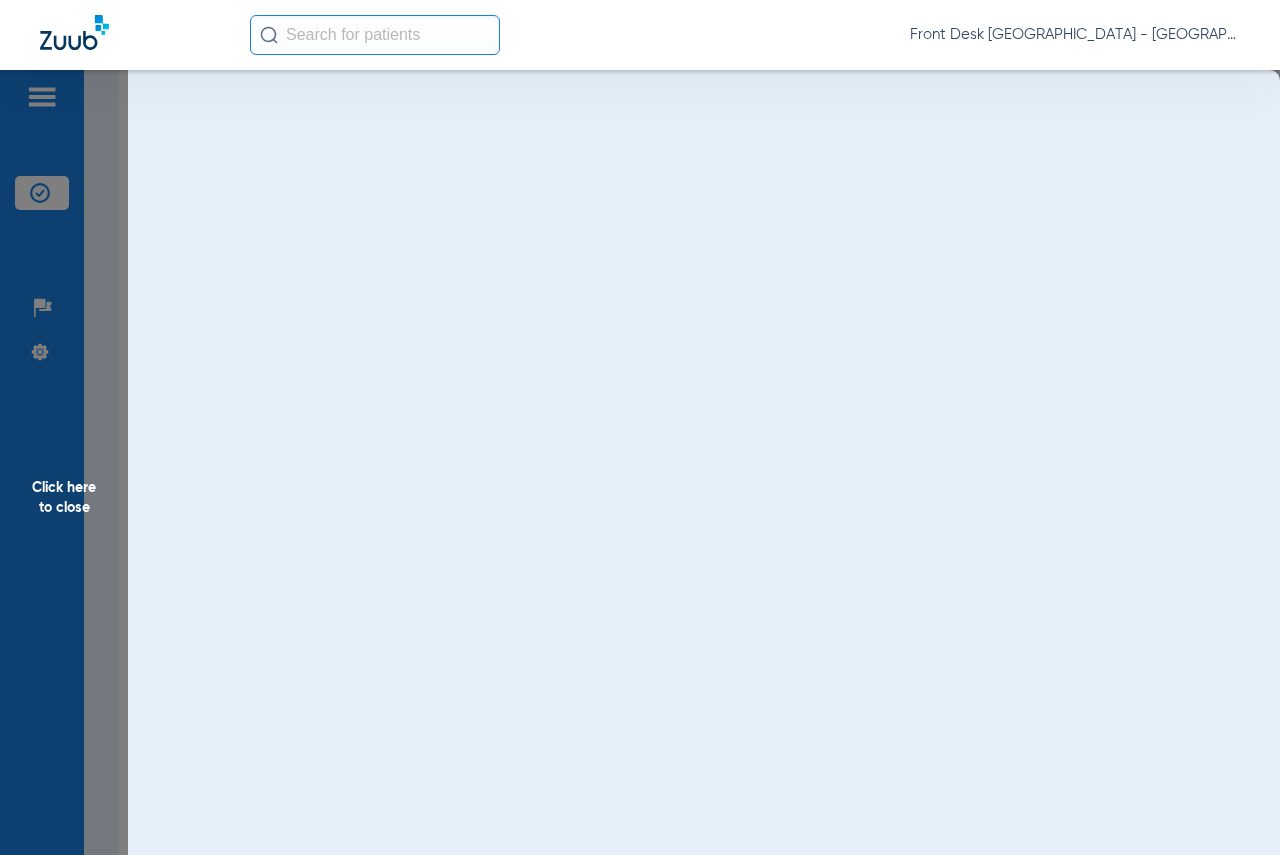 scroll, scrollTop: 0, scrollLeft: 0, axis: both 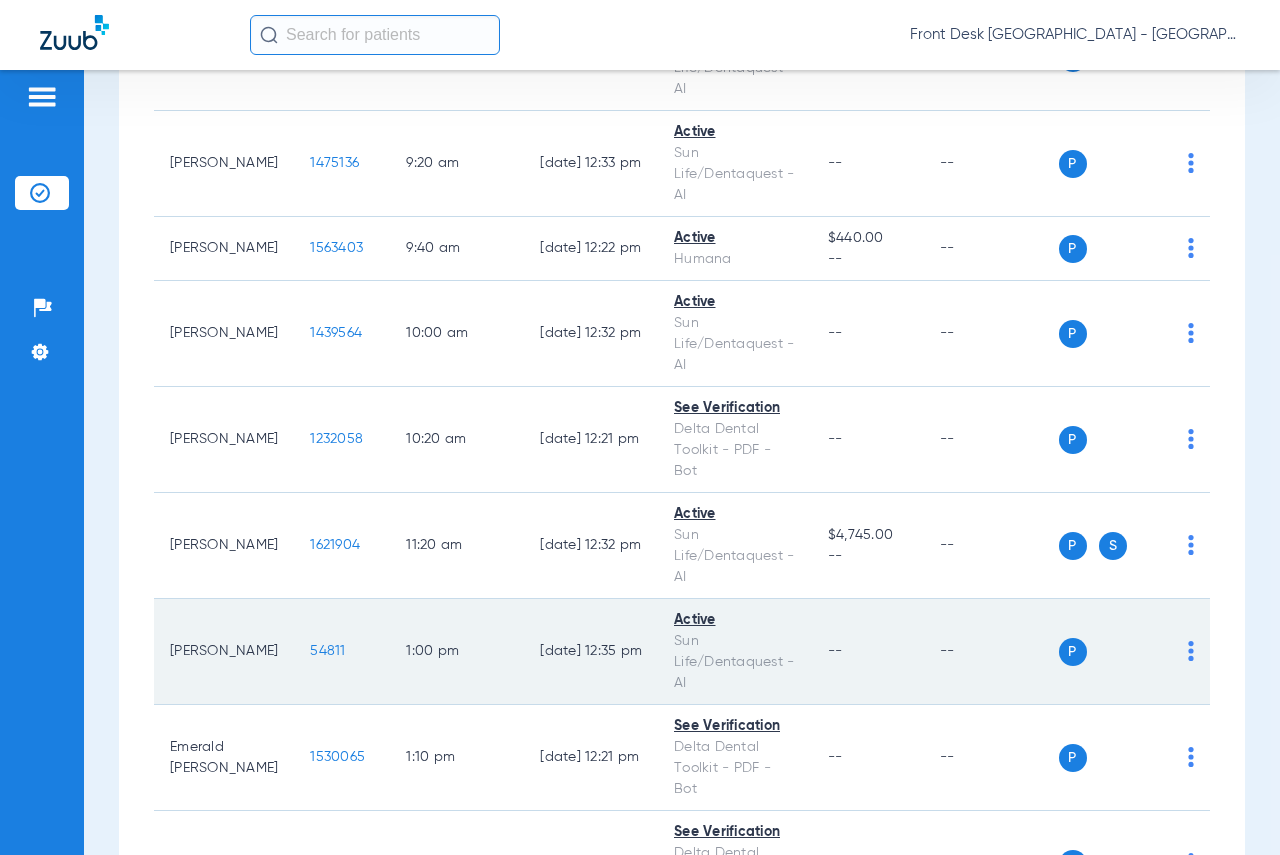 click on "54811" 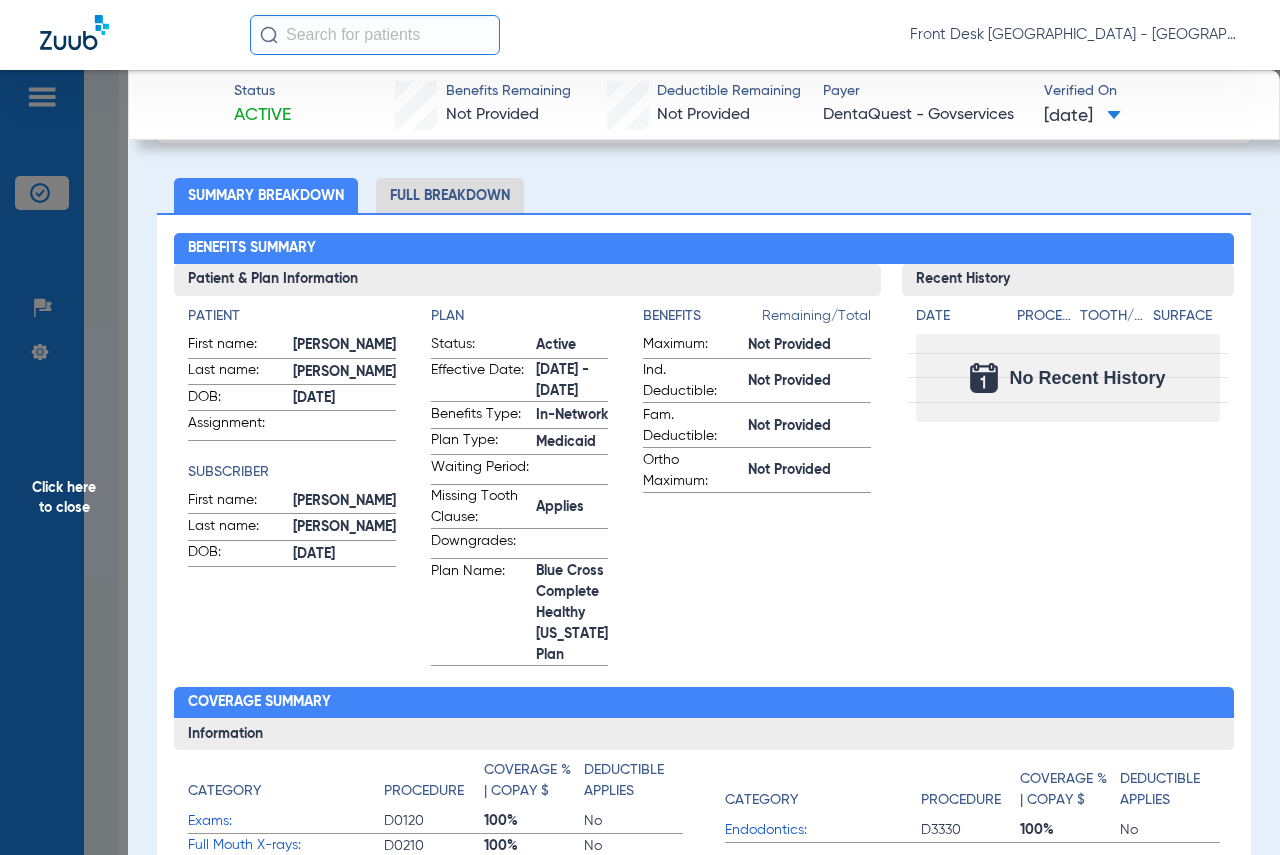 scroll, scrollTop: 0, scrollLeft: 0, axis: both 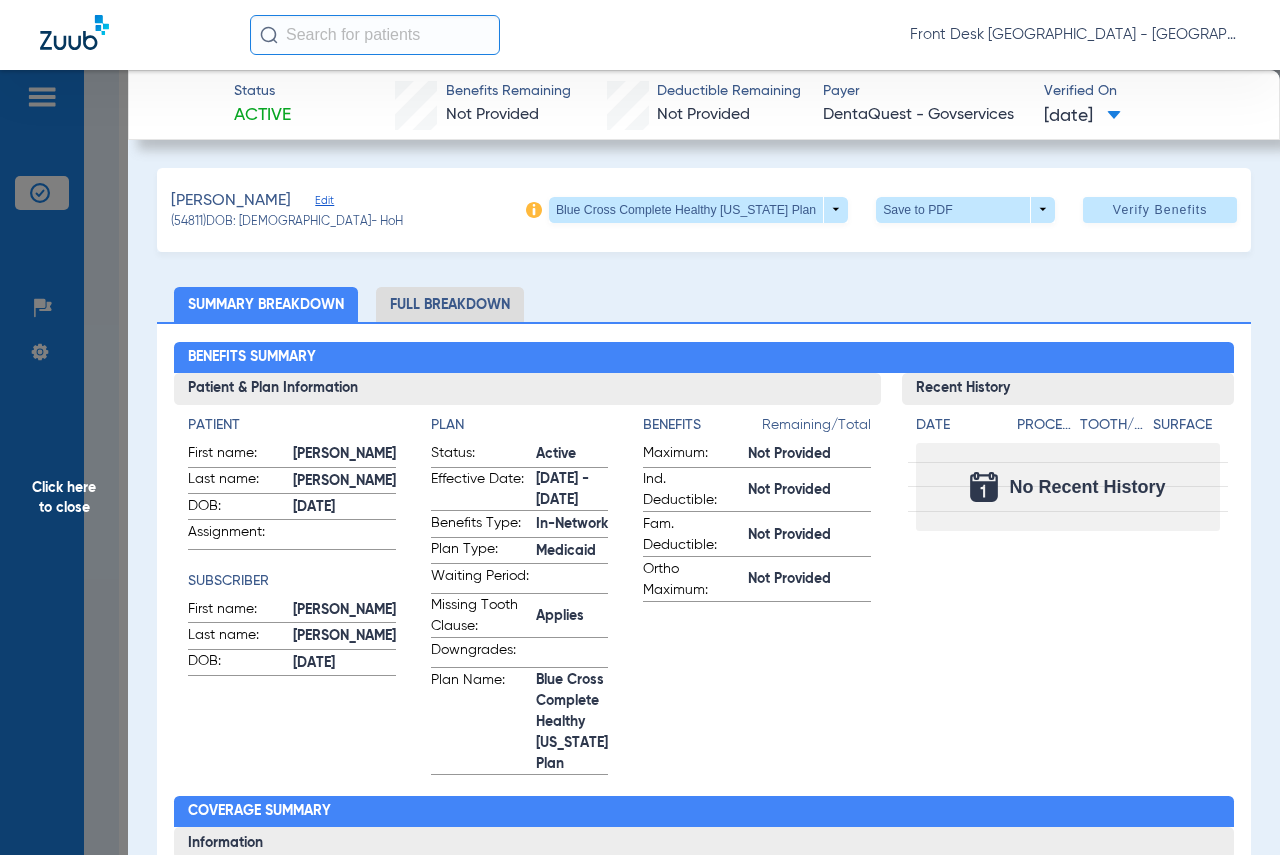 click on "Click here to close" 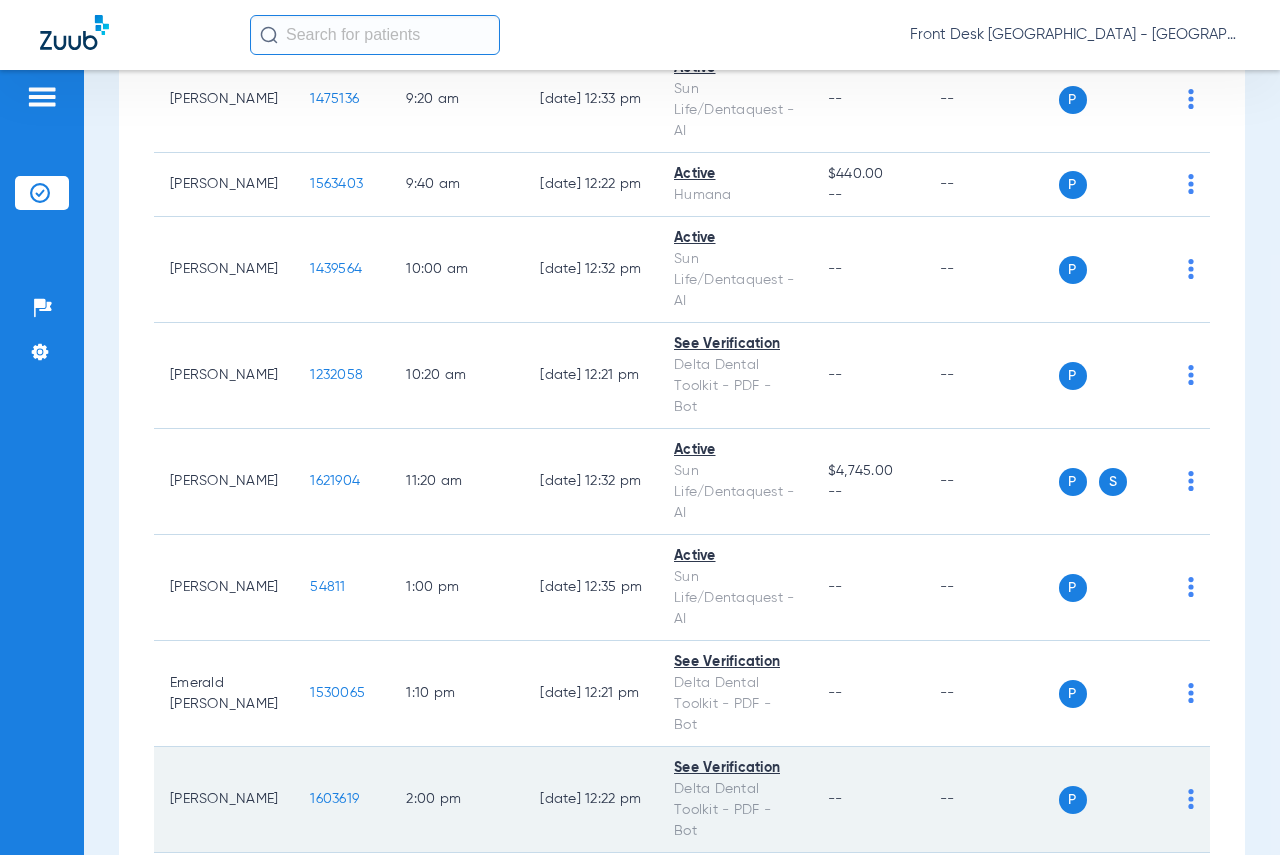 scroll, scrollTop: 600, scrollLeft: 0, axis: vertical 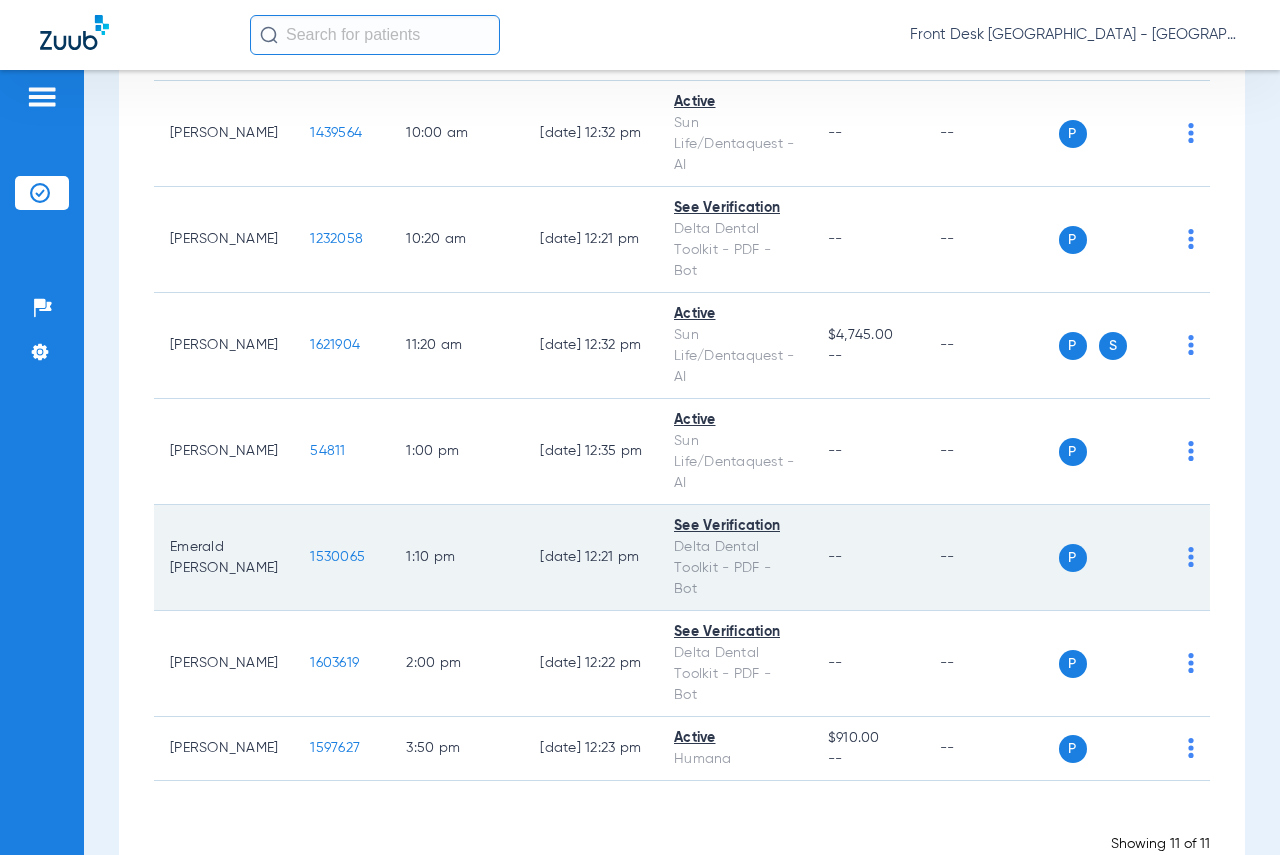 click on "1530065" 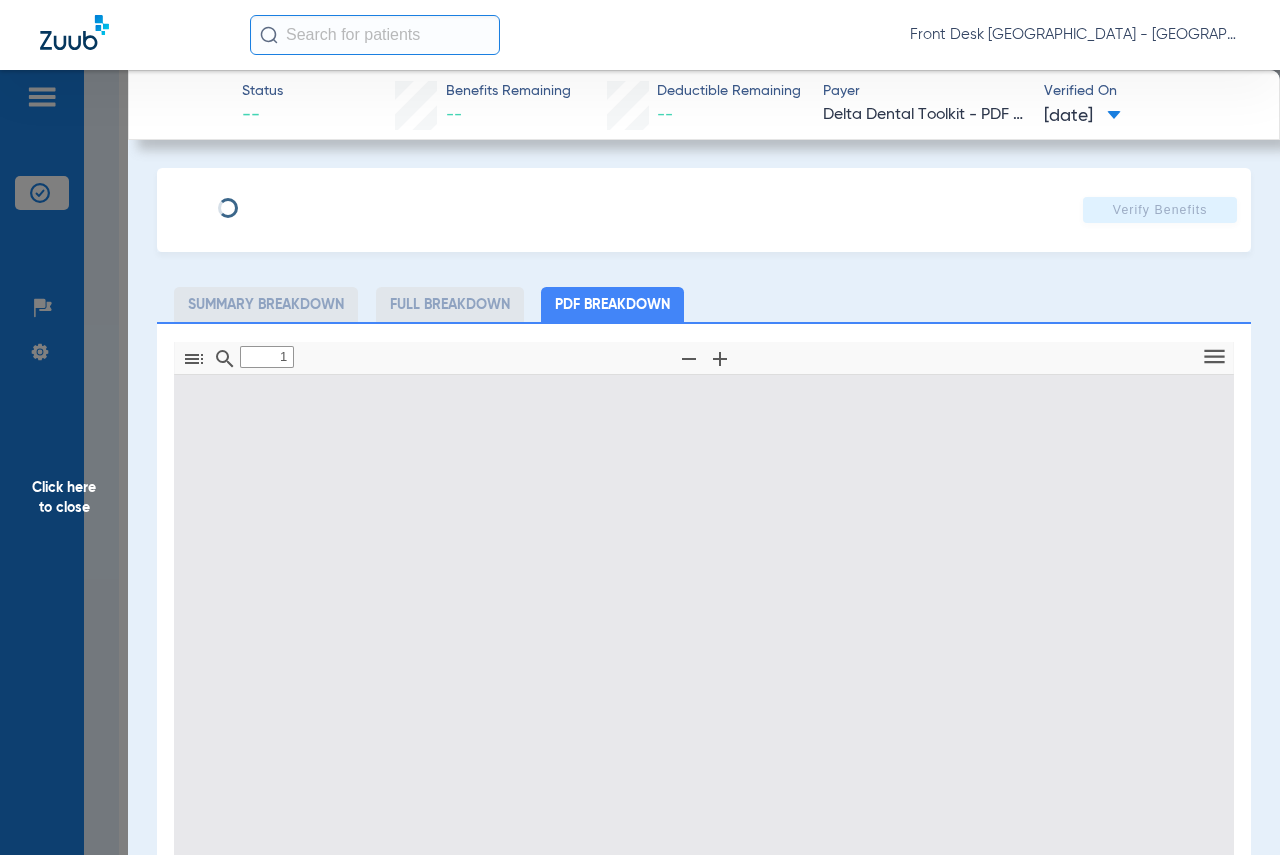 type on "0" 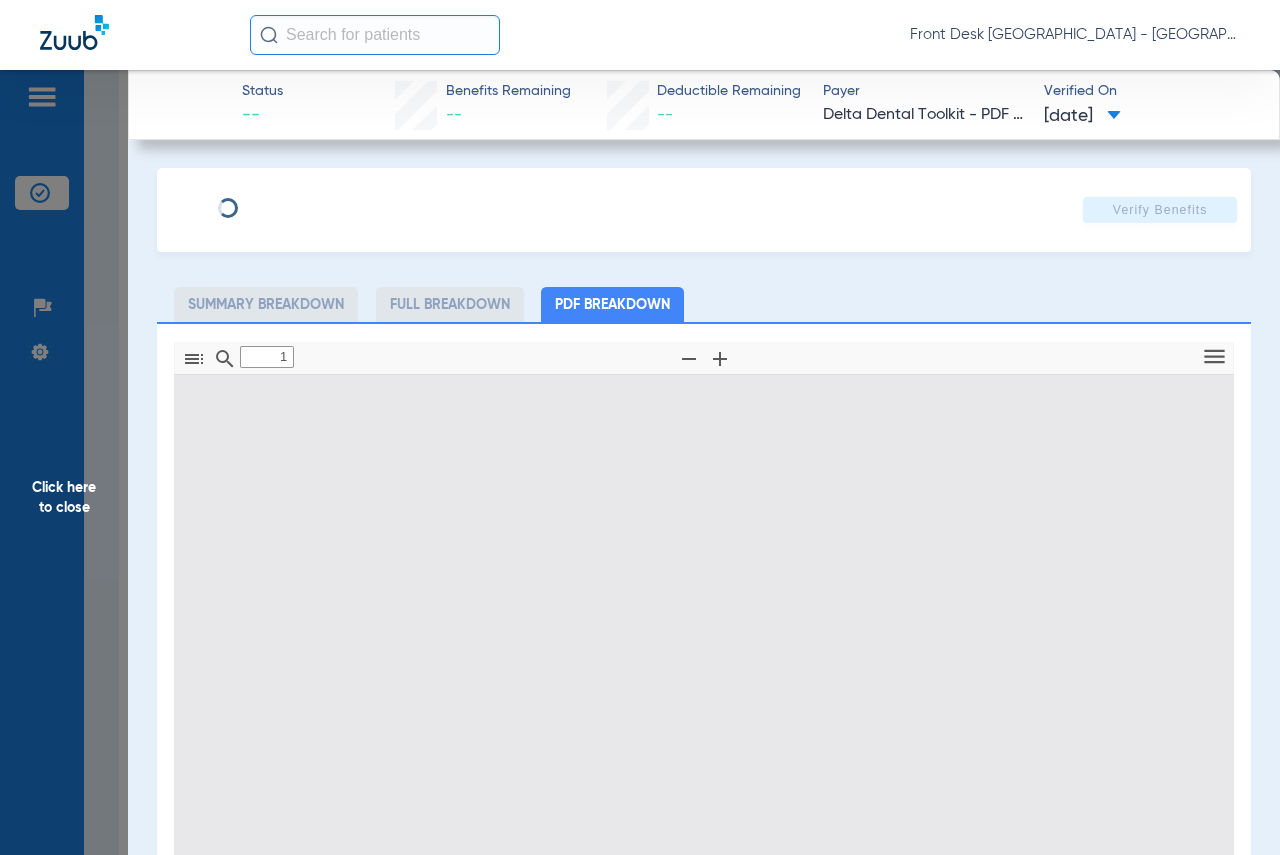 select on "page-width" 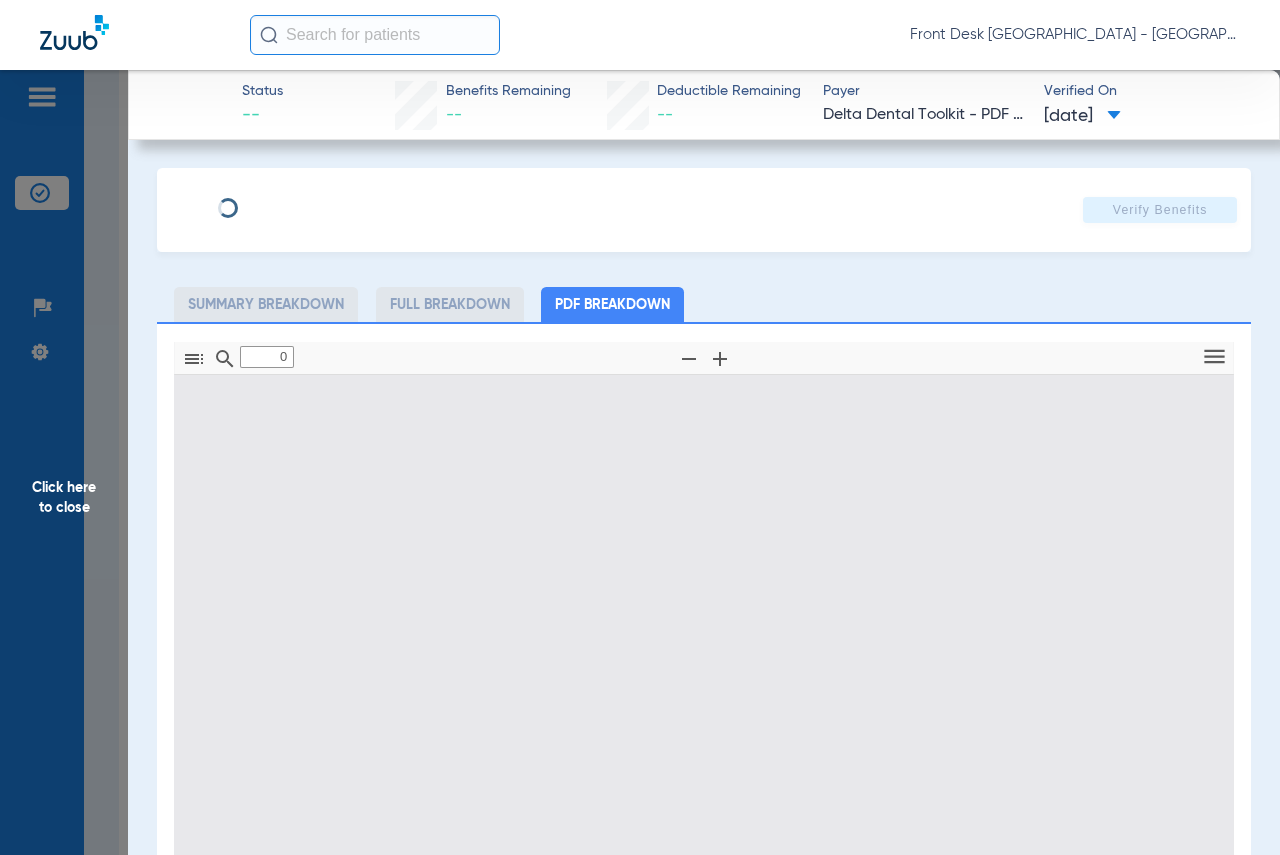 type on "1" 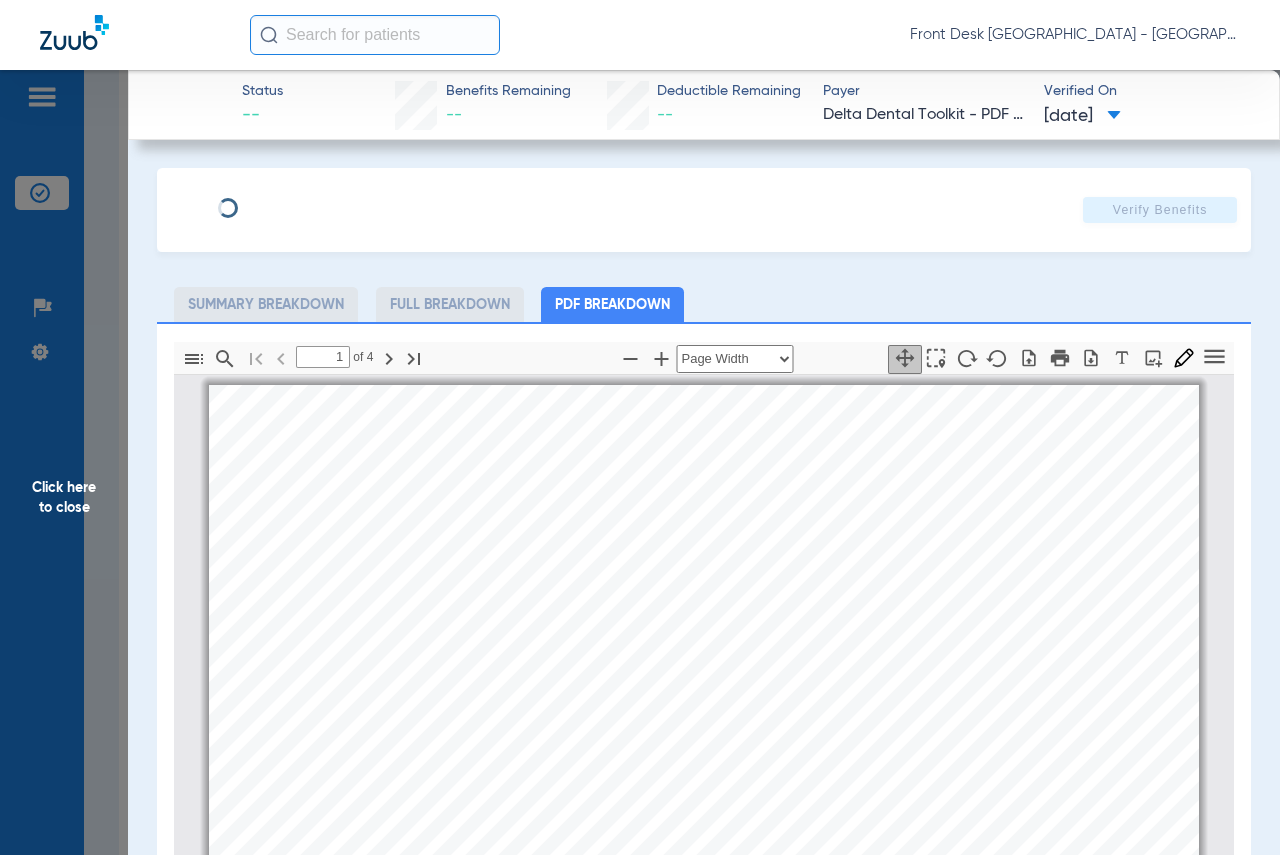 scroll, scrollTop: 10, scrollLeft: 0, axis: vertical 